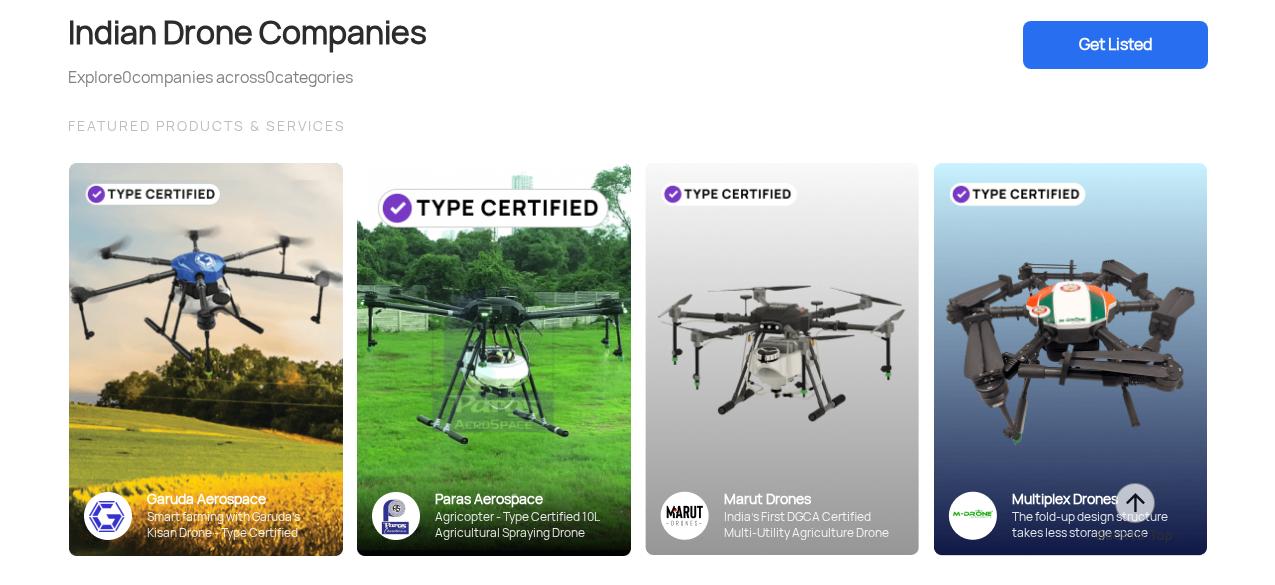 scroll, scrollTop: 7445, scrollLeft: 0, axis: vertical 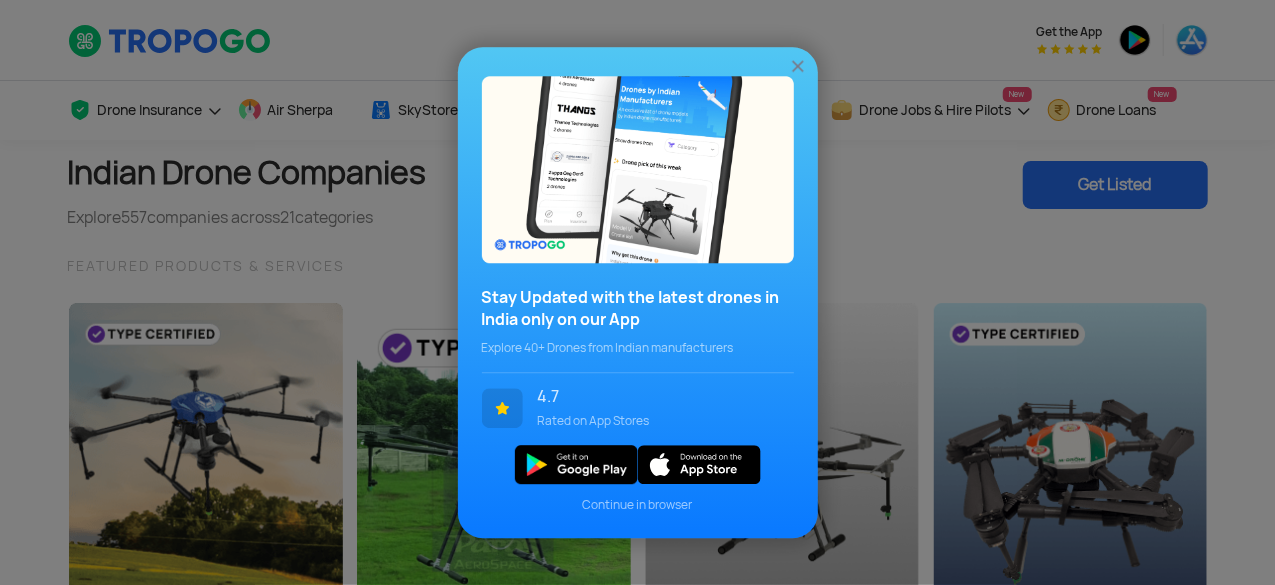 click on "Continue in browser" at bounding box center [638, 505] 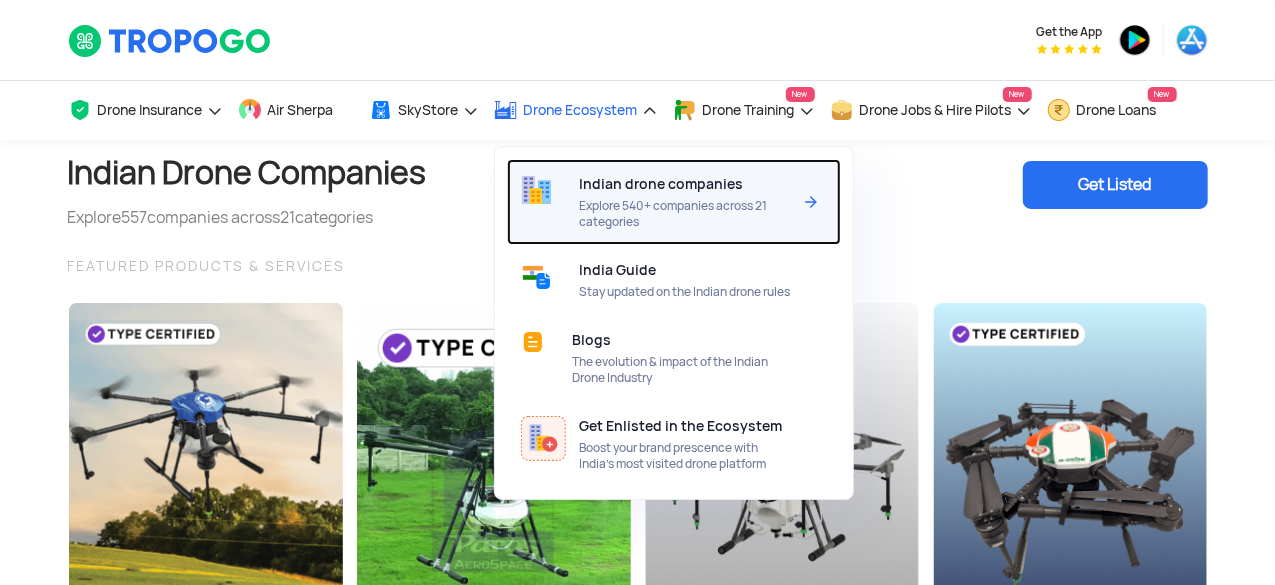 click on "Explore 540+ companies across 21 categories" at bounding box center [685, 214] 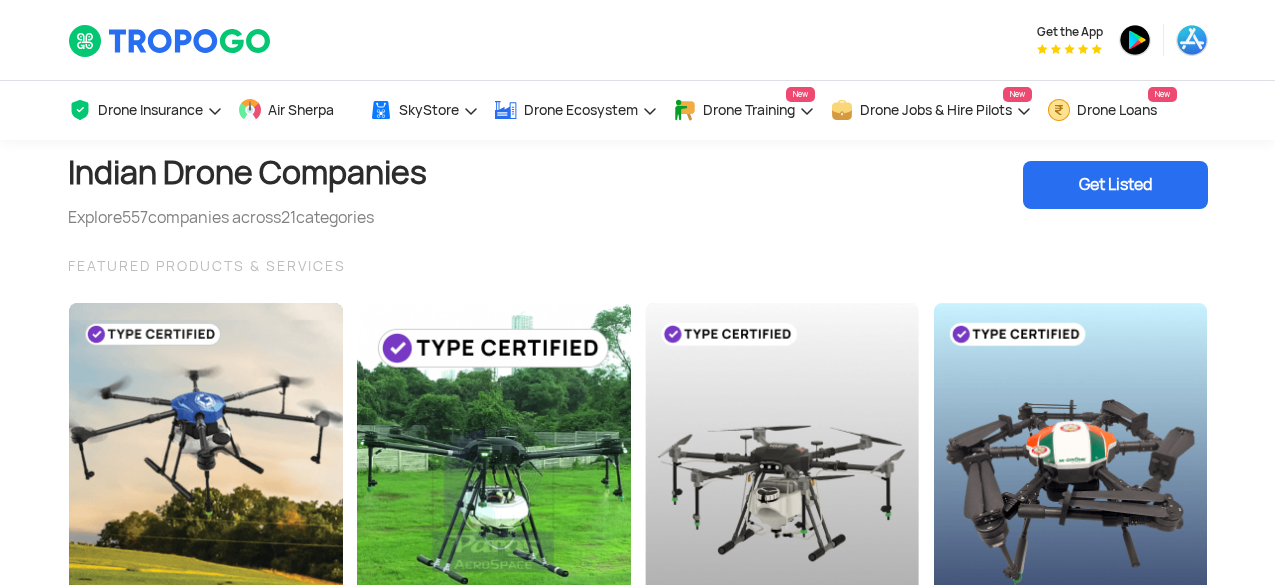 scroll, scrollTop: 0, scrollLeft: 0, axis: both 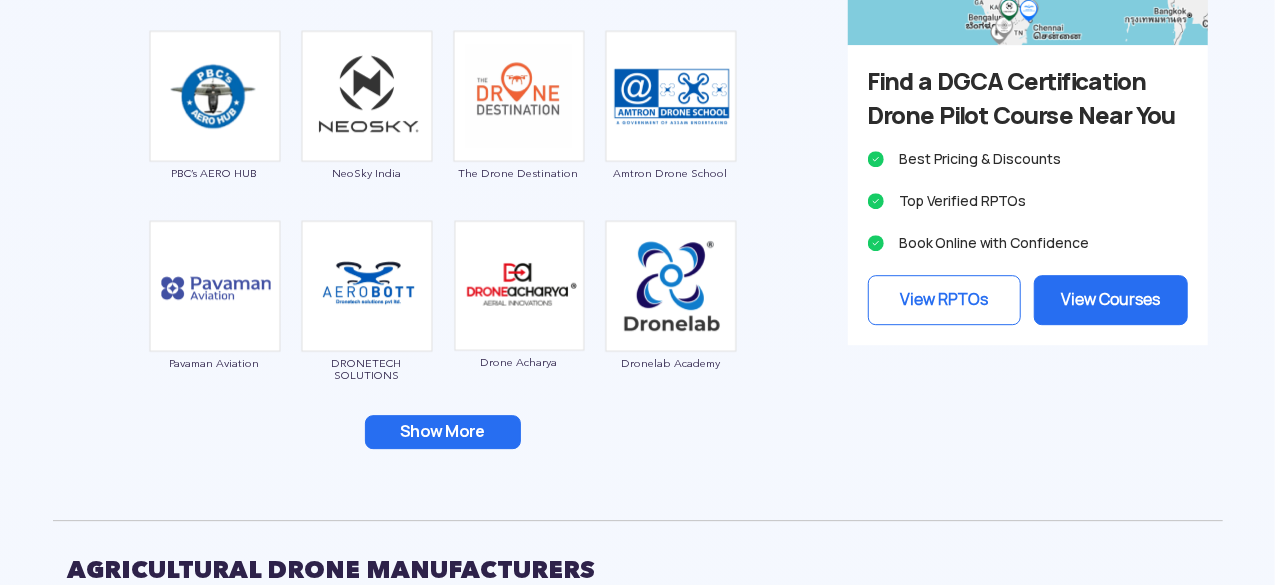click on "Show More" at bounding box center (443, 432) 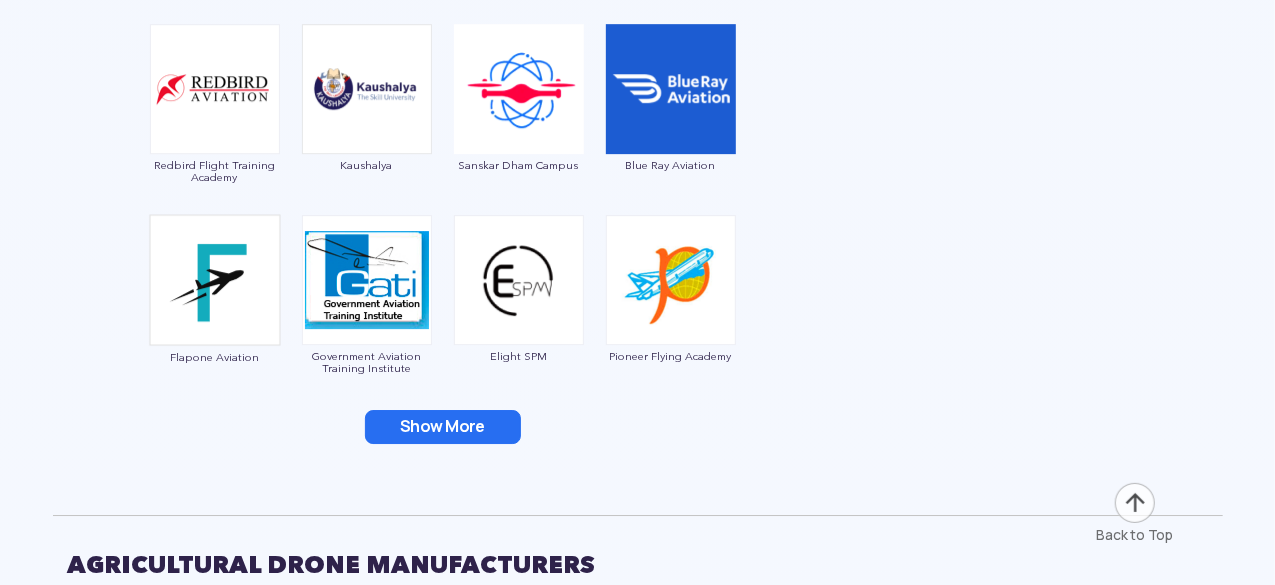 scroll, scrollTop: 3200, scrollLeft: 0, axis: vertical 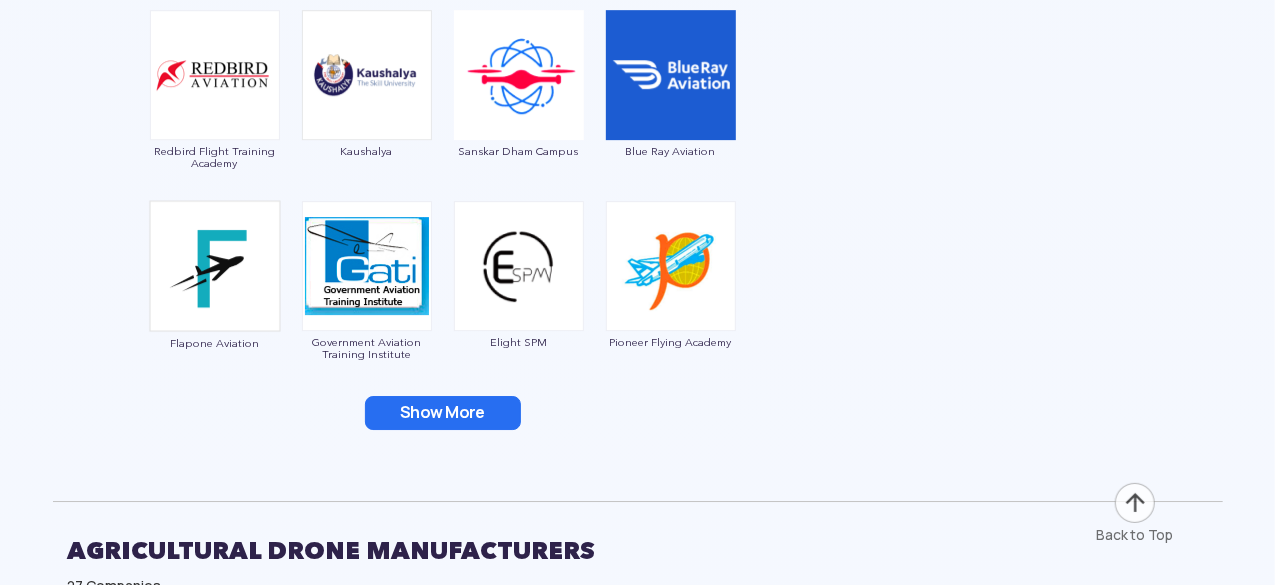 click on "Show More" at bounding box center [443, 413] 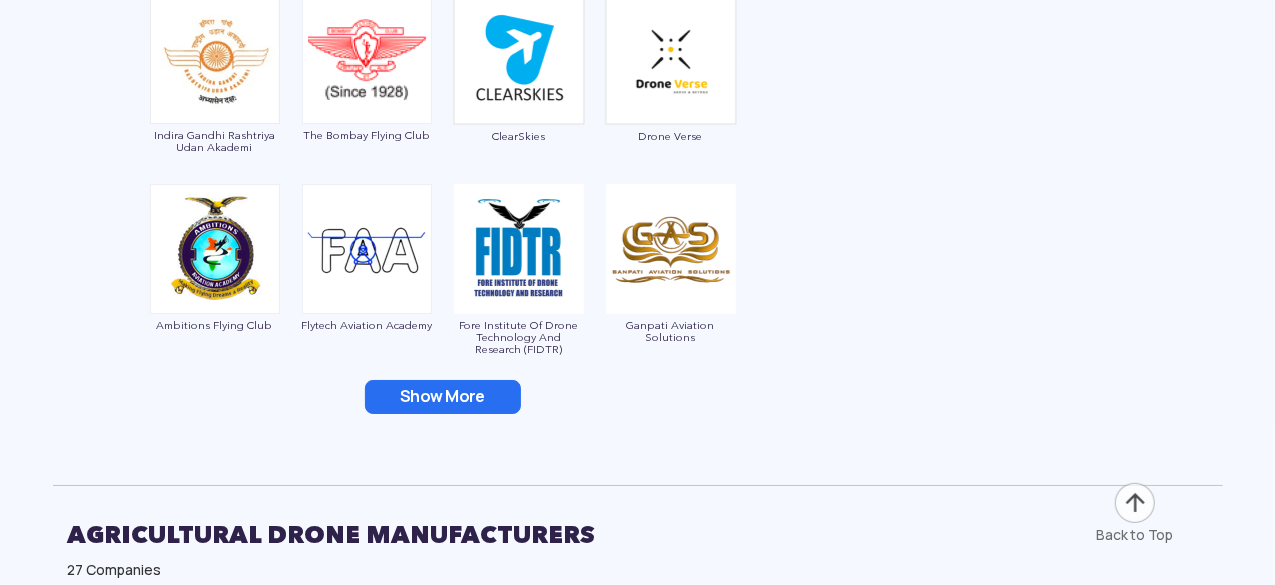 scroll, scrollTop: 3600, scrollLeft: 0, axis: vertical 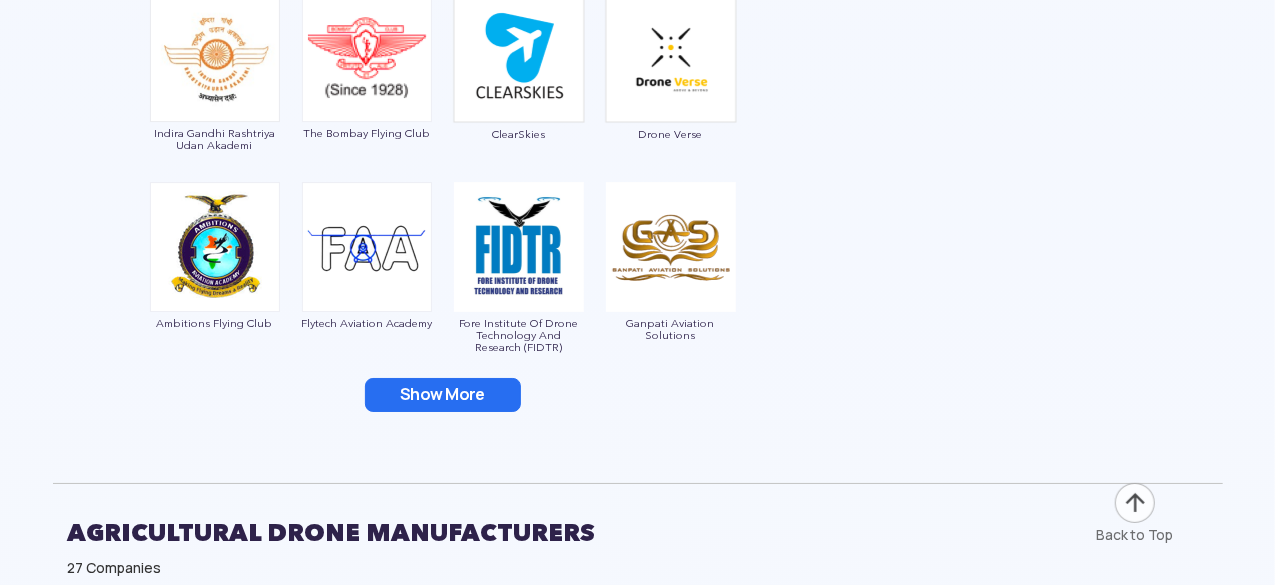 click on "Show More" at bounding box center (443, 395) 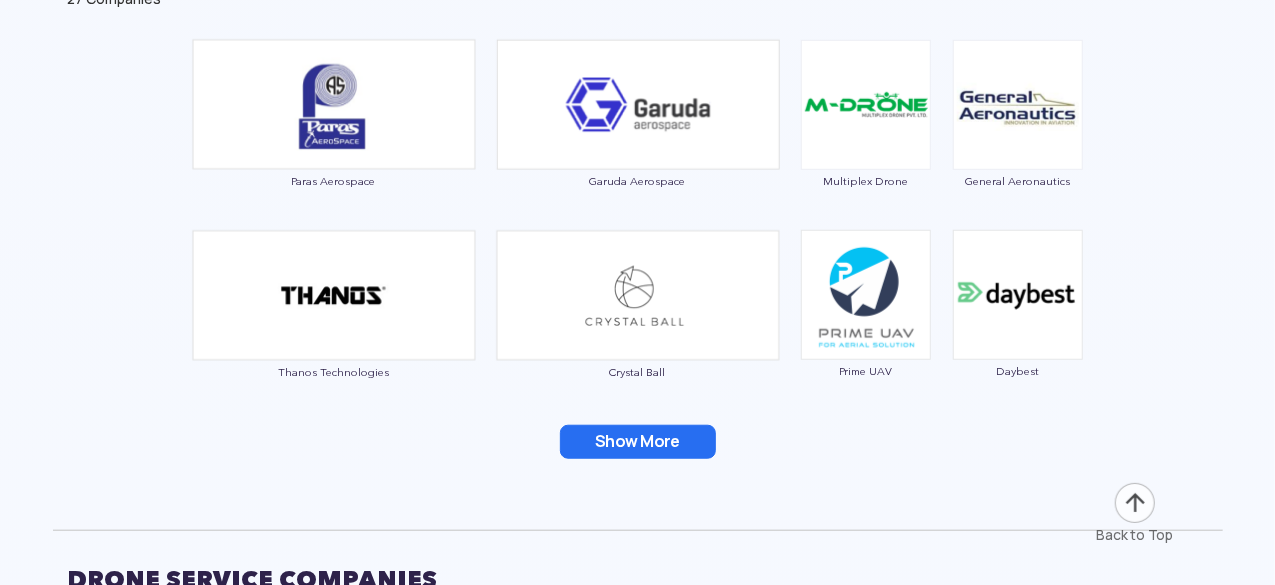 scroll, scrollTop: 4600, scrollLeft: 0, axis: vertical 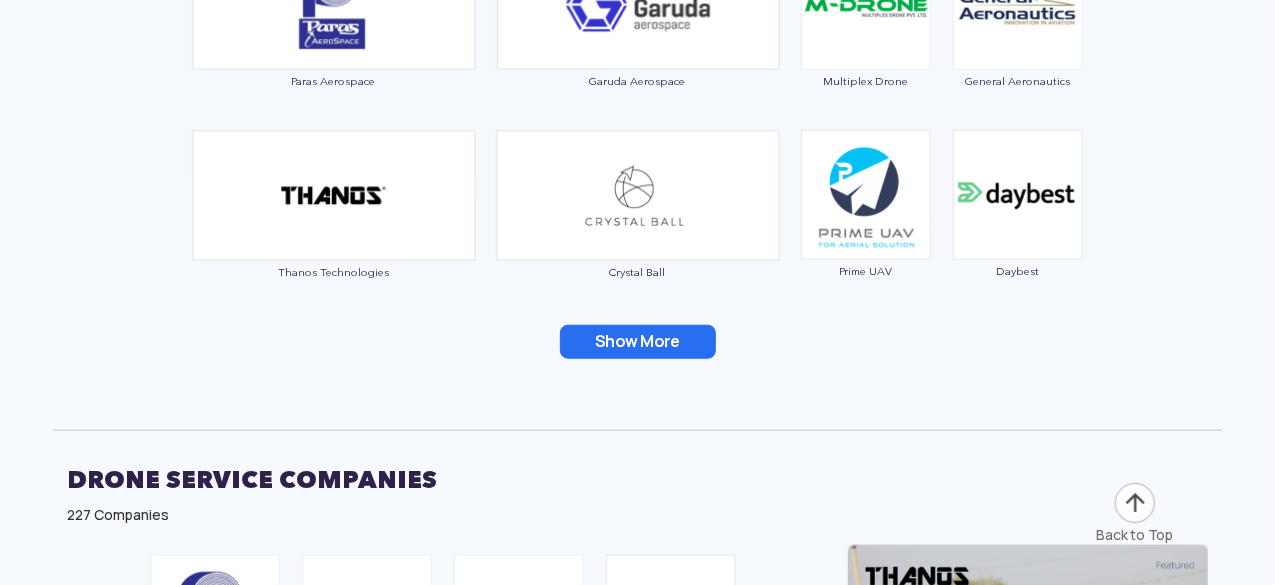 click on "Show More" at bounding box center (638, 342) 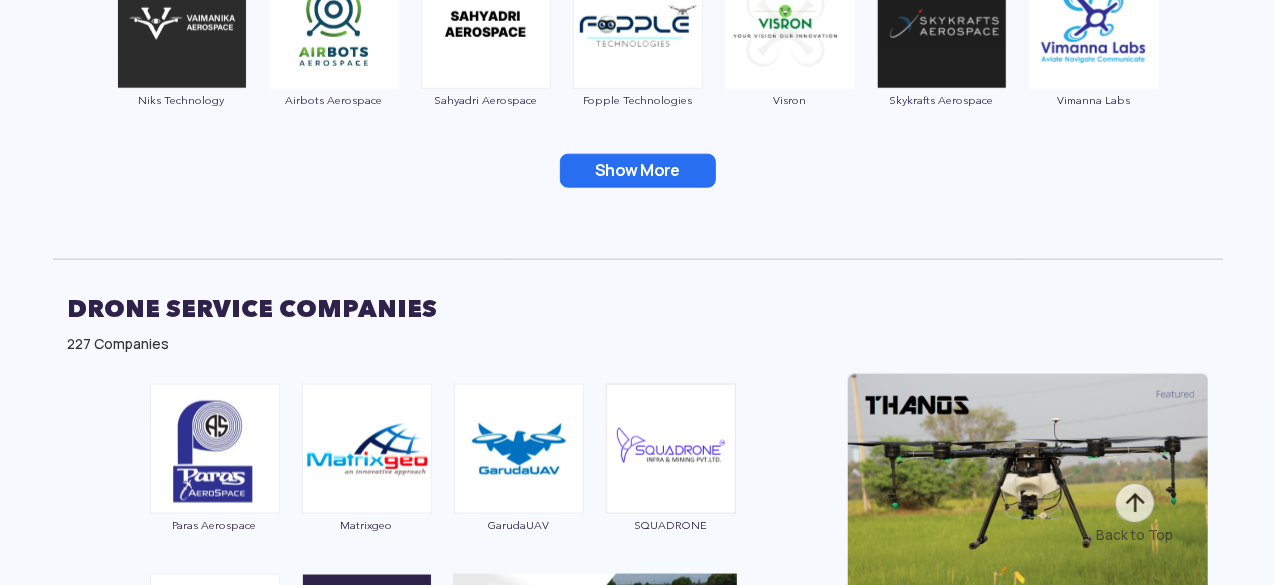 scroll, scrollTop: 5000, scrollLeft: 0, axis: vertical 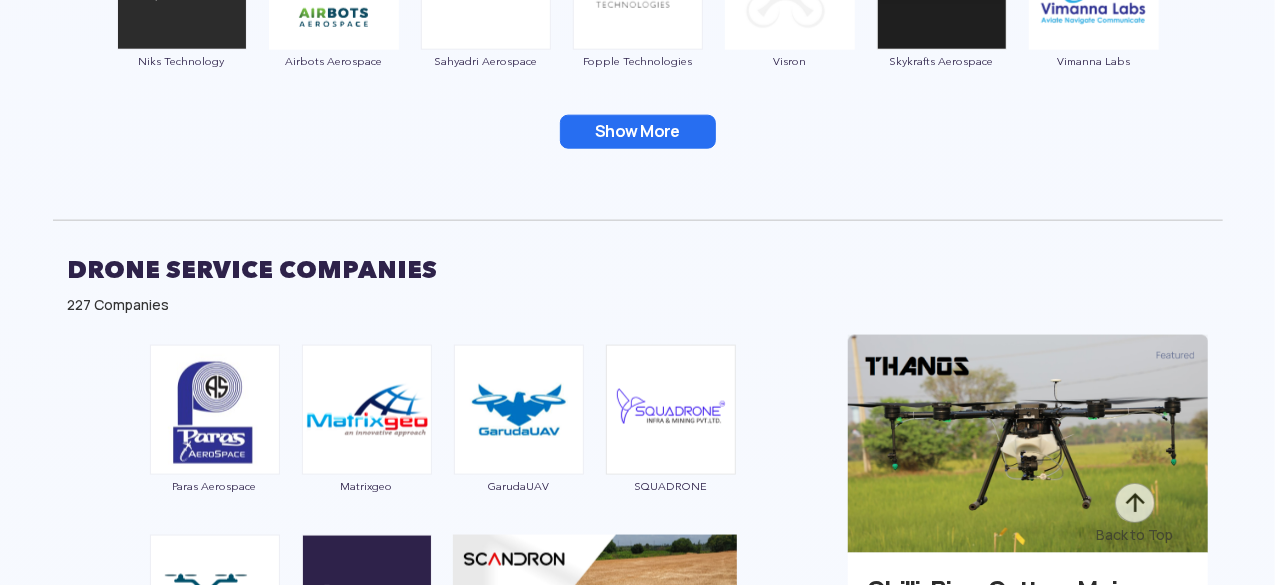 click on "Paras Aerospace Garuda Aerospace Multiplex Drone General Aeronautics Thanos Technologies Crystal Ball Prime UAV Daybest Aerosight Technologies Niks Technology Airbots Aerospace Sahyadri Aerospace Fopple Technologies Visron Skykrafts Aerospace Vimanna Labs Krishi Vimaan Omnipresent Robot Technologies Octaflyte BigFly Aircraft Engineering SUIND Autonomous Systems D'Aviators The Pulse Farm ASAP Agritech Krishiv Organics Dhaksha Unmanned Systems Eagletronics Aviation Show More" at bounding box center [638, -144] 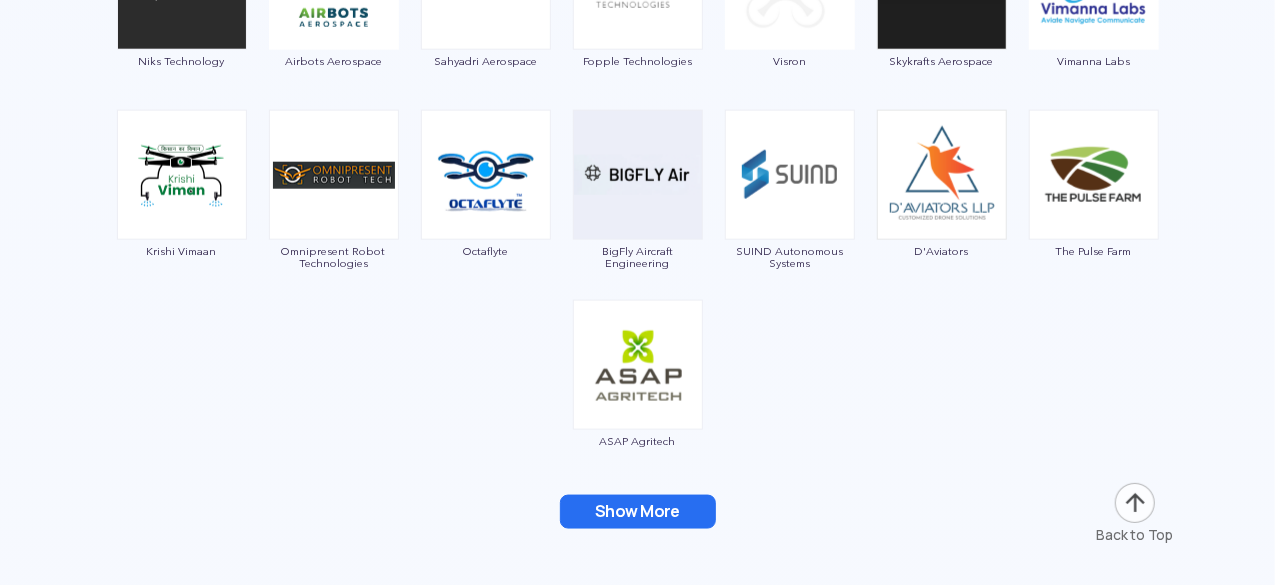 click on "Paras Aerospace Garuda Aerospace Multiplex Drone General Aeronautics Thanos Technologies Crystal Ball Prime UAV Daybest Aerosight Technologies Niks Technology Airbots Aerospace Sahyadri Aerospace Fopple Technologies Visron Skykrafts Aerospace Vimanna Labs Krishi Vimaan Omnipresent Robot Technologies Octaflyte BigFly Aircraft Engineering SUIND Autonomous Systems D'Aviators The Pulse Farm ASAP Agritech Krishiv Organics Dhaksha Unmanned Systems Eagletronics Aviation Show More" at bounding box center (638, 46) 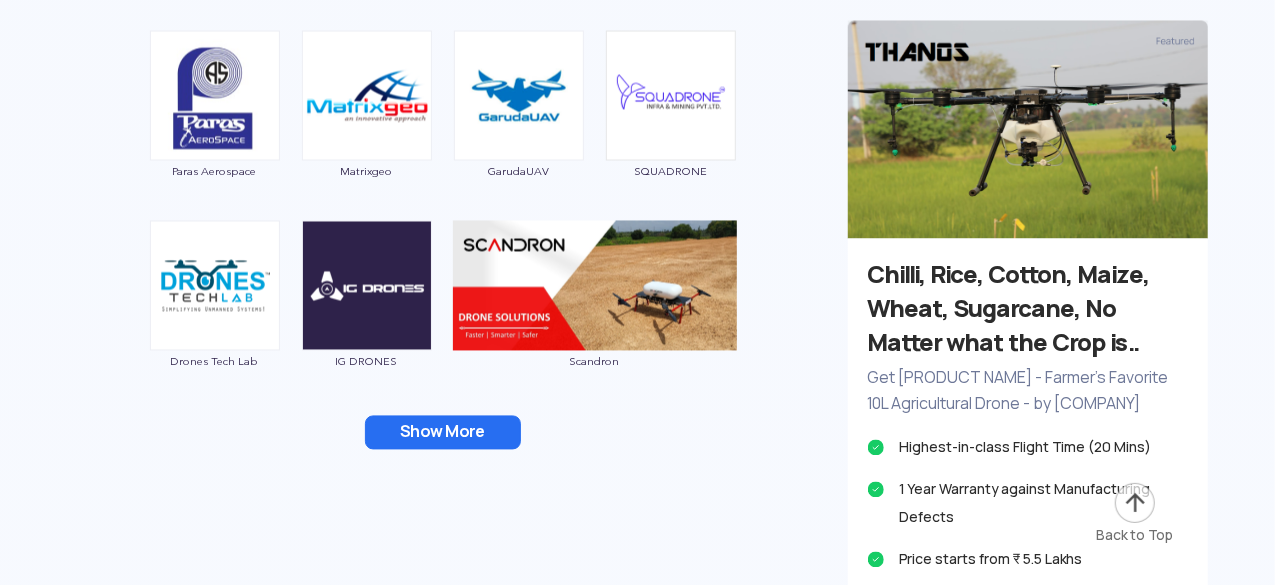 scroll, scrollTop: 5700, scrollLeft: 0, axis: vertical 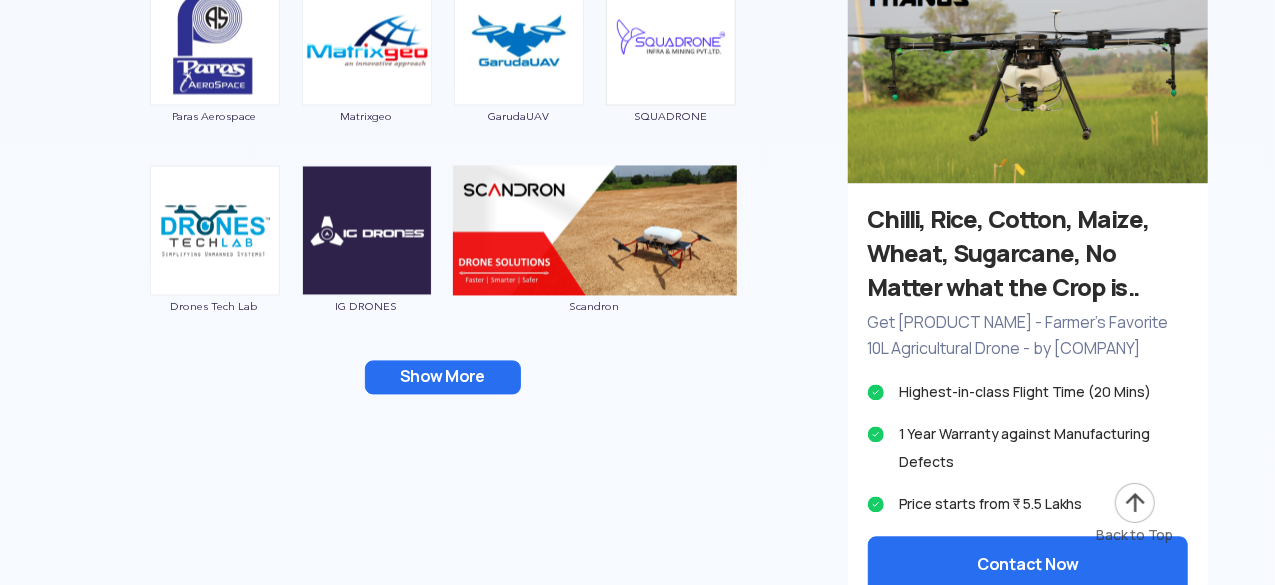 click on "Show More" at bounding box center (443, 378) 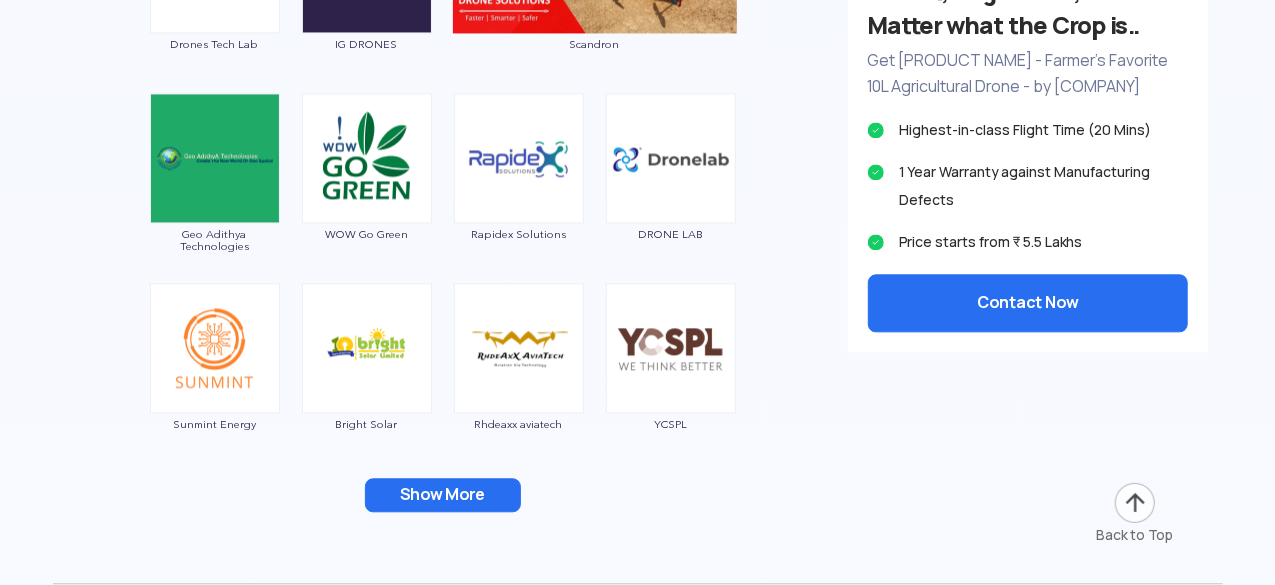 scroll, scrollTop: 6000, scrollLeft: 0, axis: vertical 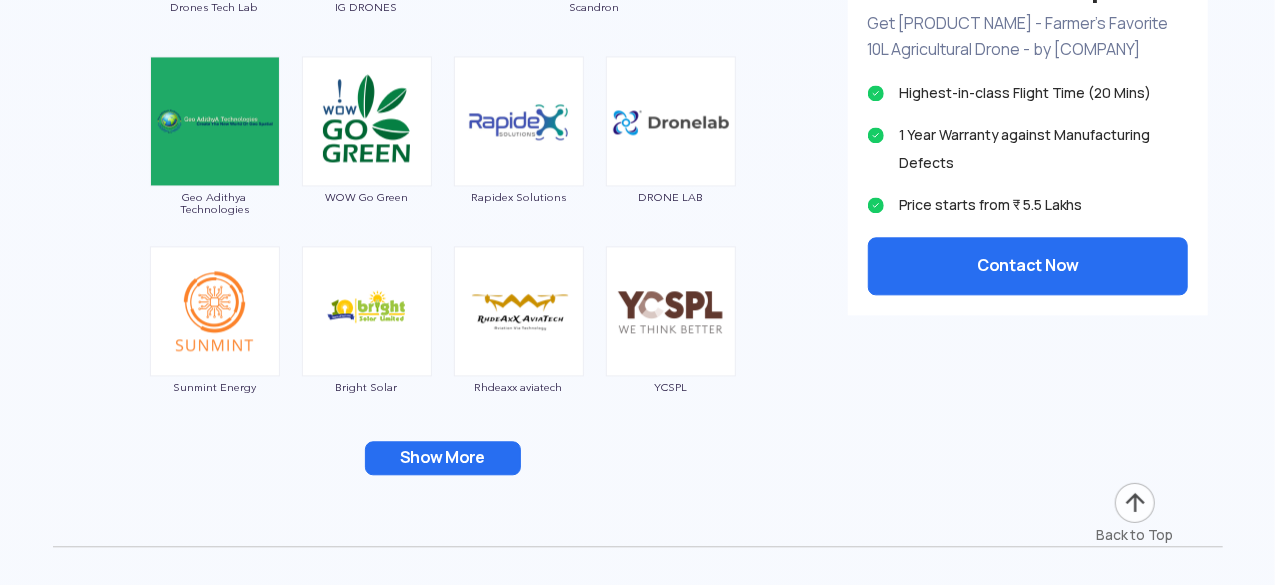 click on "Show More" at bounding box center (443, 458) 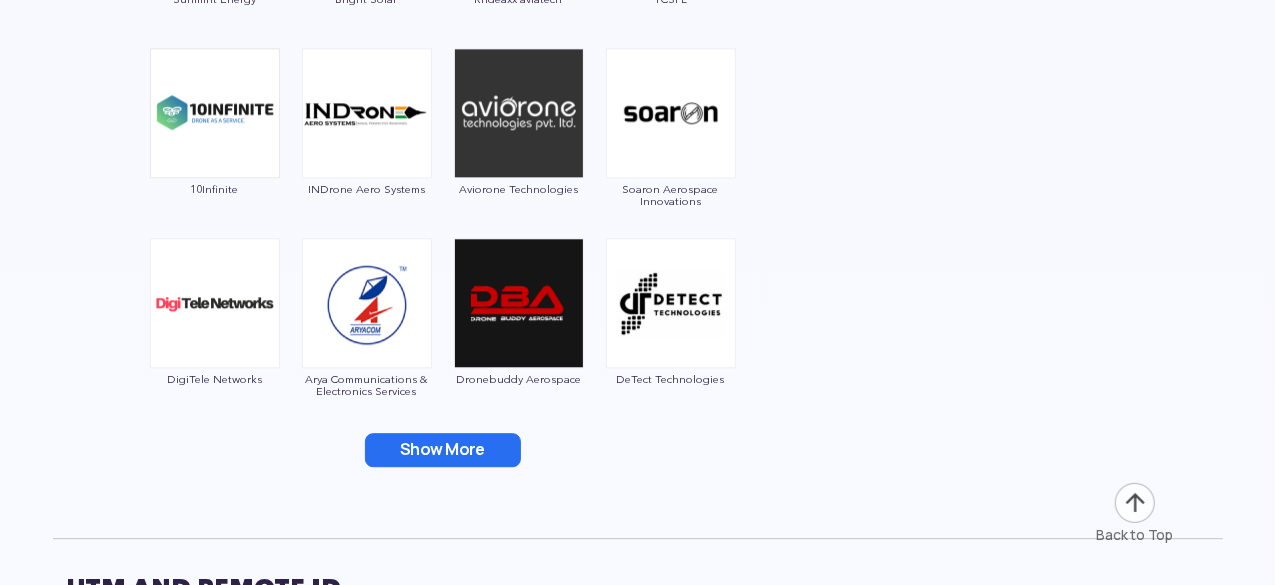 scroll, scrollTop: 6400, scrollLeft: 0, axis: vertical 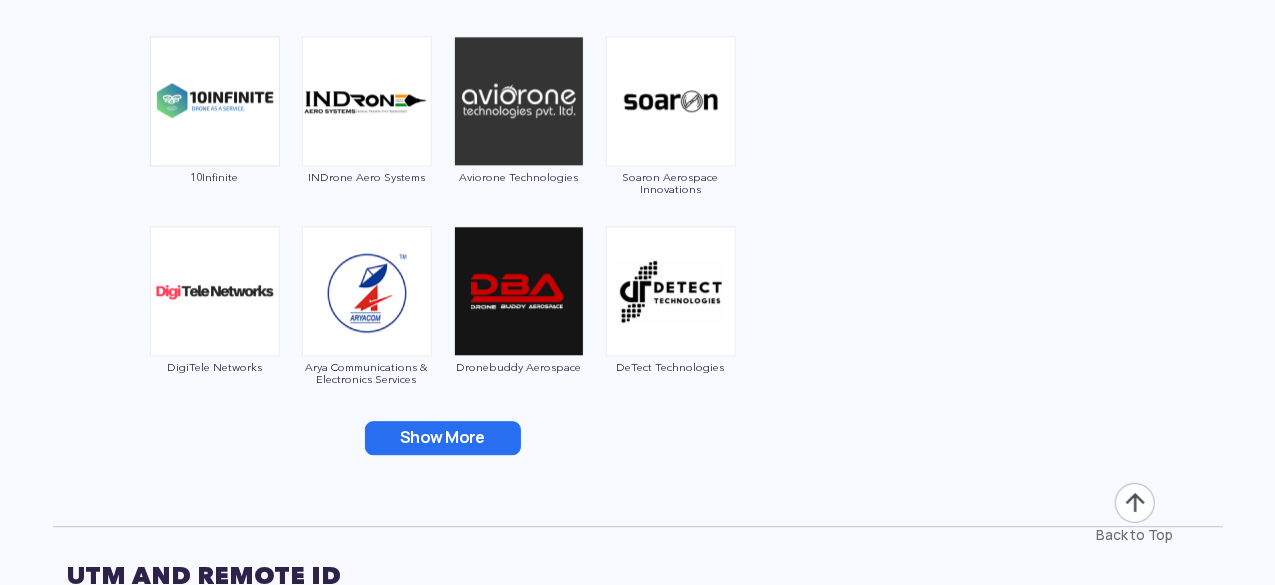 click on "Show More" at bounding box center [443, 438] 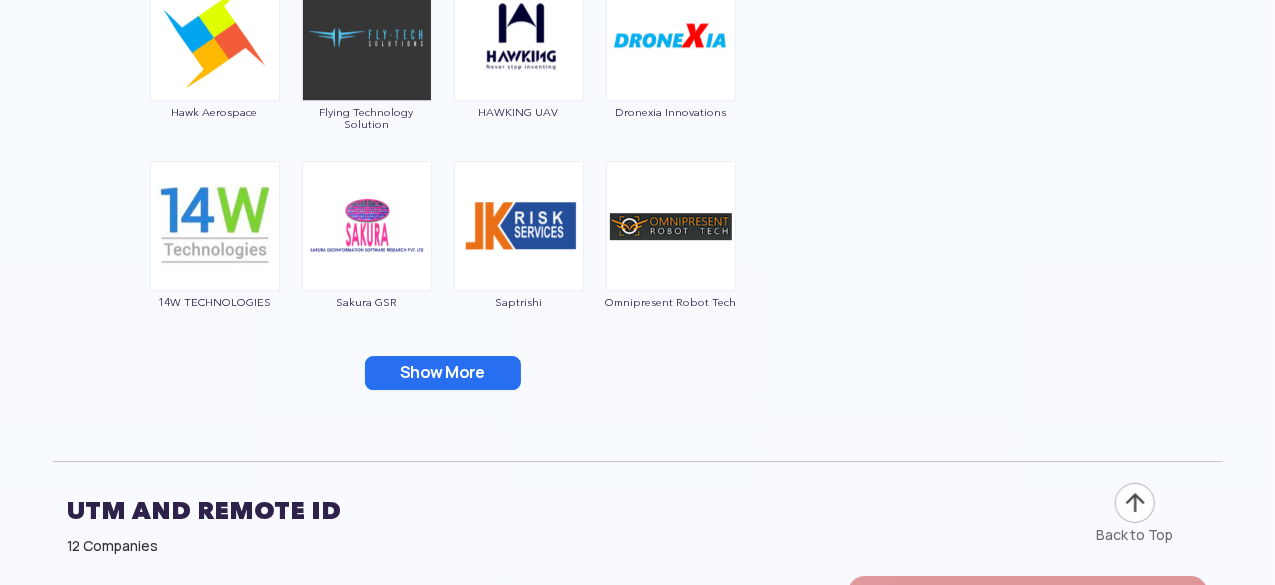 scroll, scrollTop: 6900, scrollLeft: 0, axis: vertical 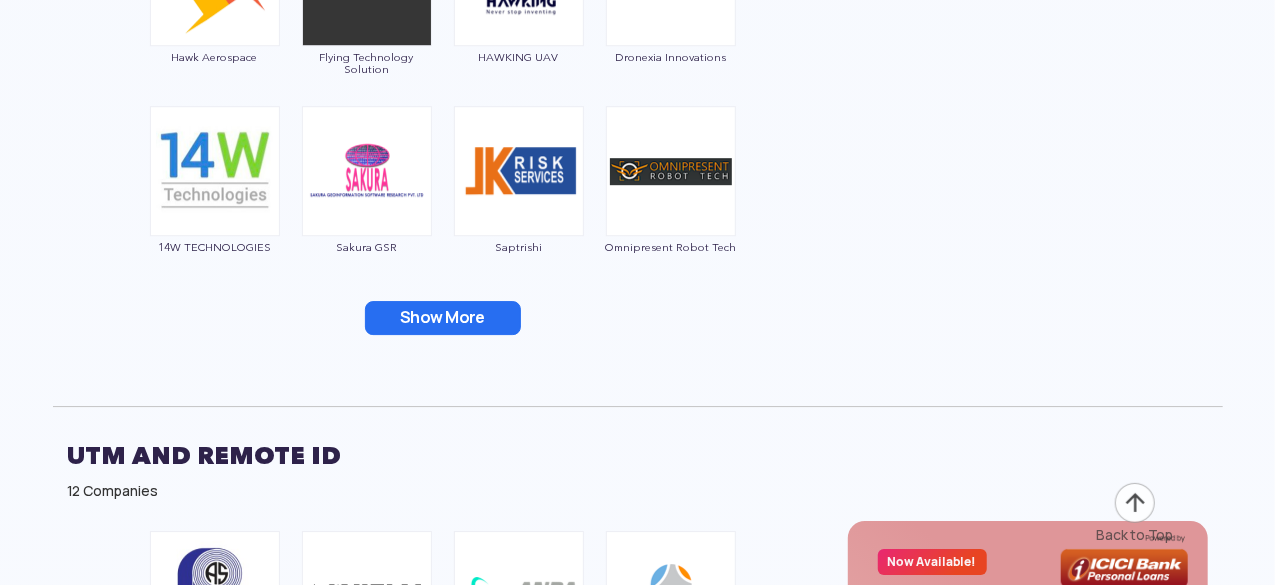 click on "Show More" at bounding box center [443, 318] 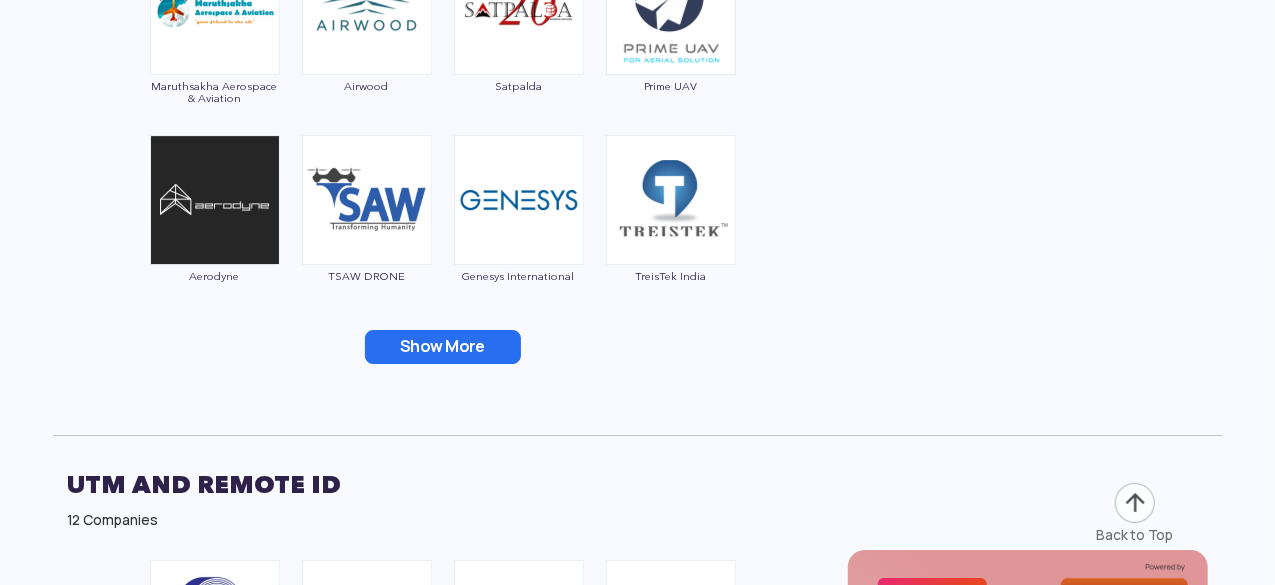 scroll, scrollTop: 7300, scrollLeft: 0, axis: vertical 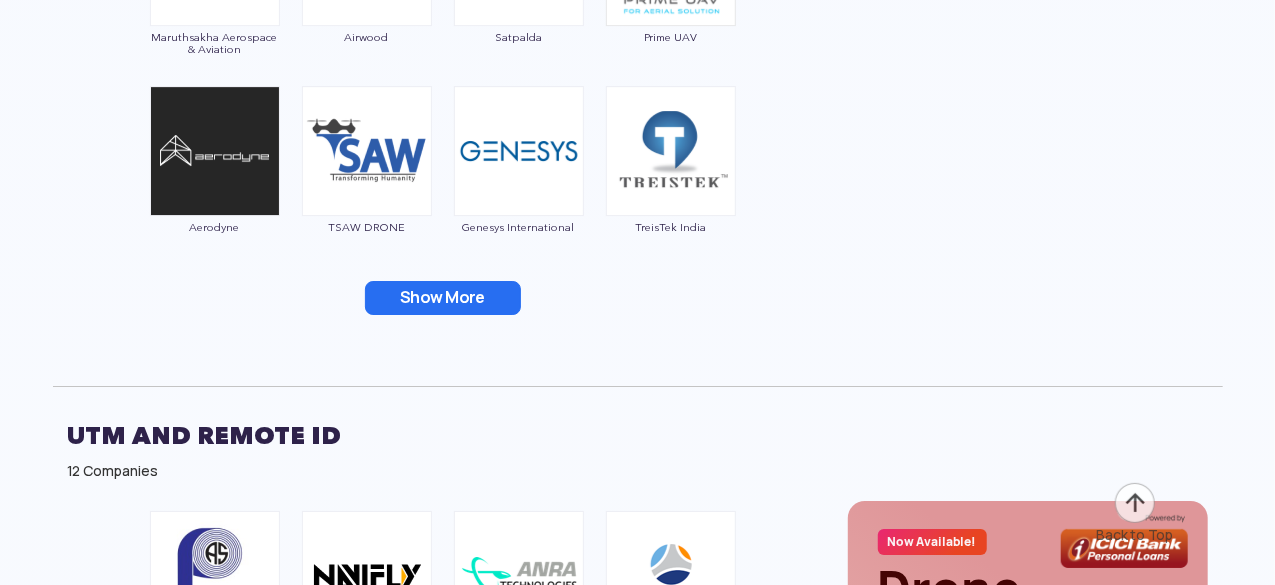 click on "Show More" at bounding box center [443, 298] 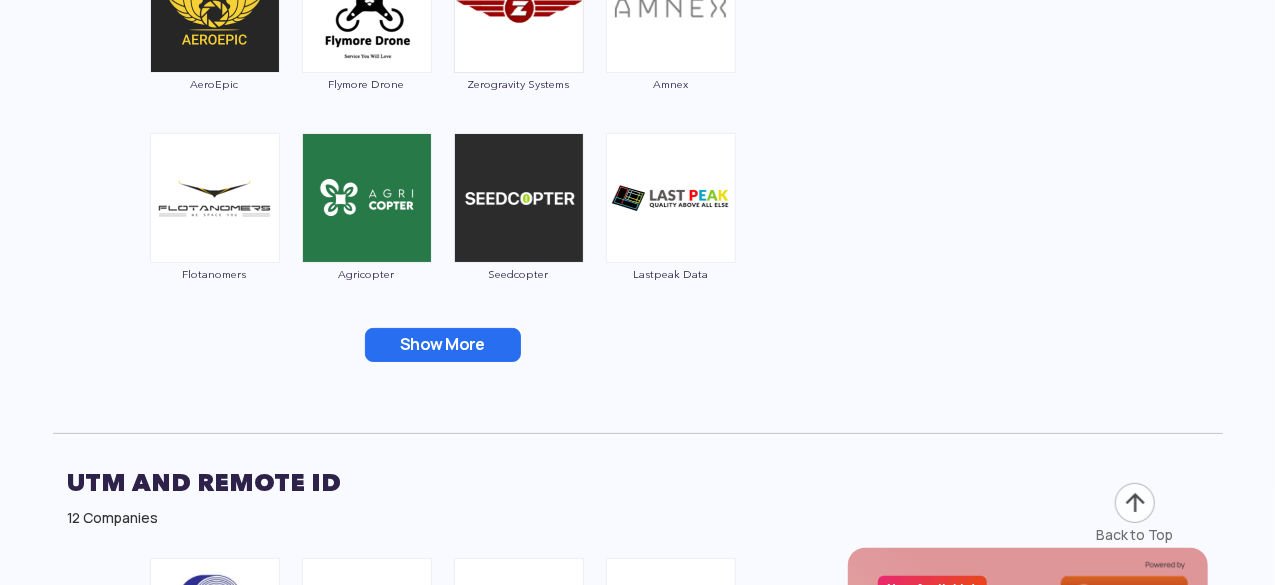 scroll, scrollTop: 7700, scrollLeft: 0, axis: vertical 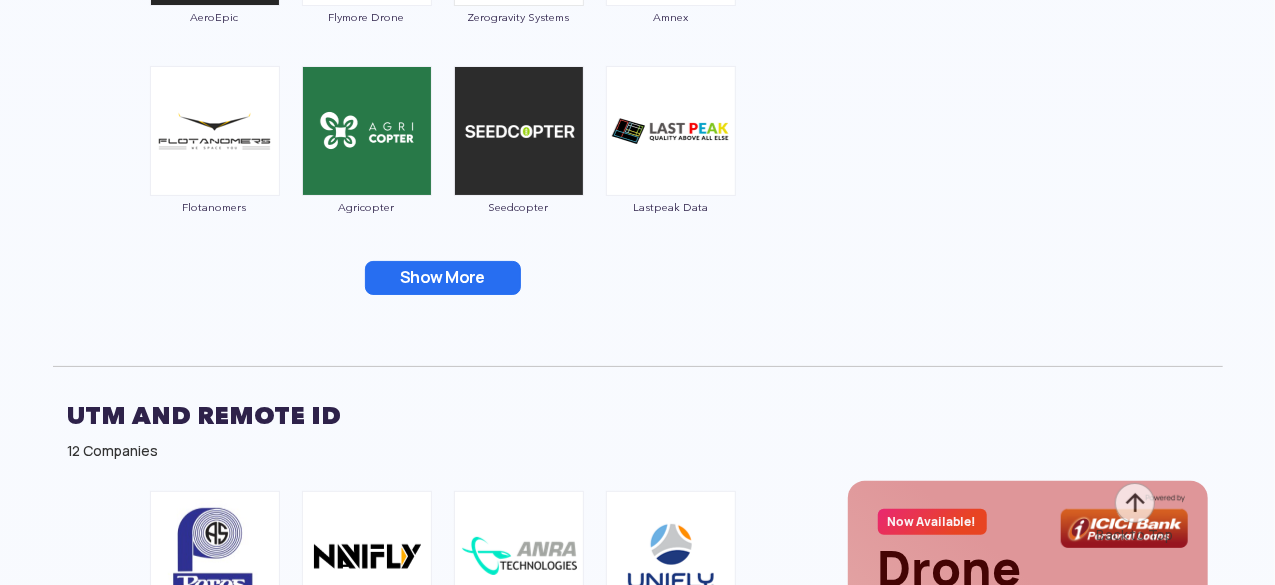 click on "Show More" at bounding box center (443, 278) 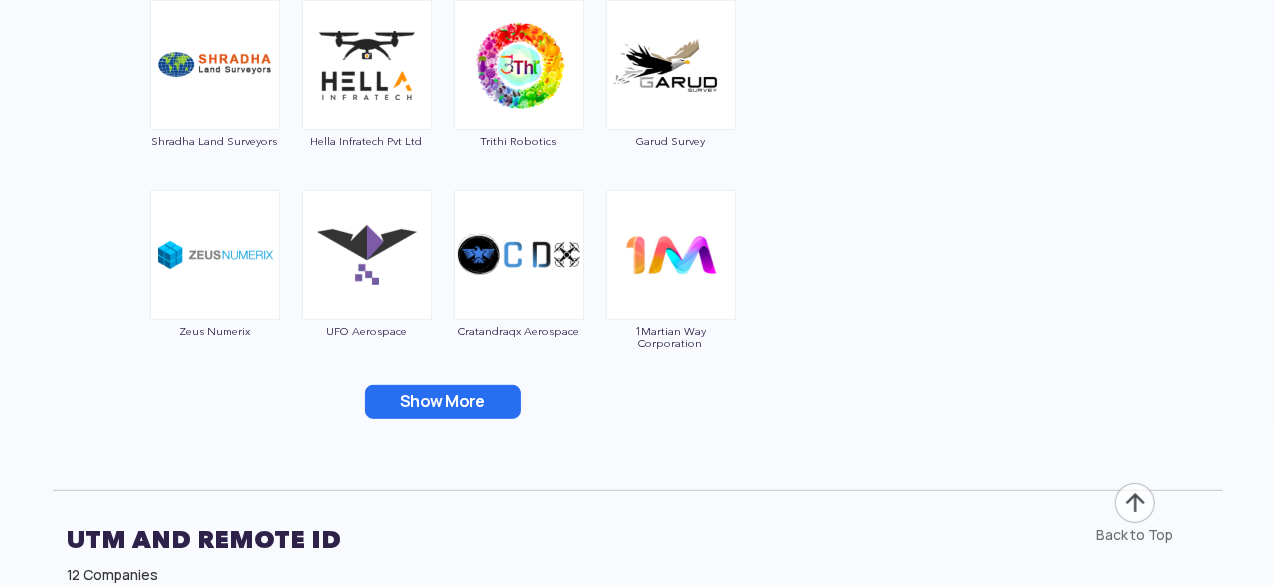 scroll, scrollTop: 8000, scrollLeft: 0, axis: vertical 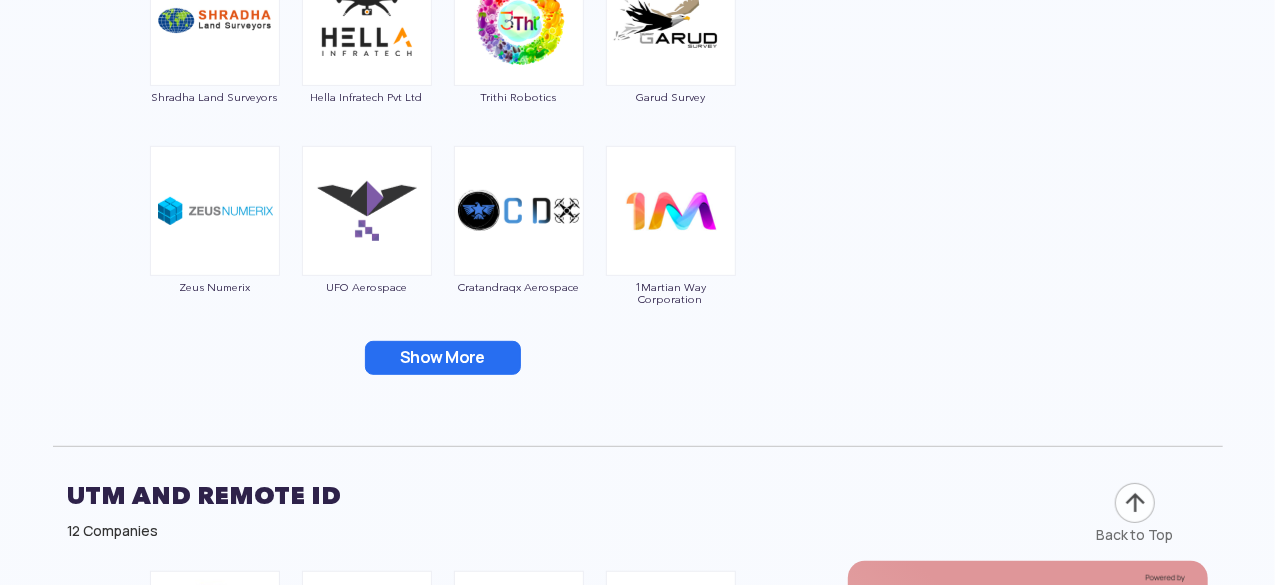 click on "Show More" at bounding box center (443, 358) 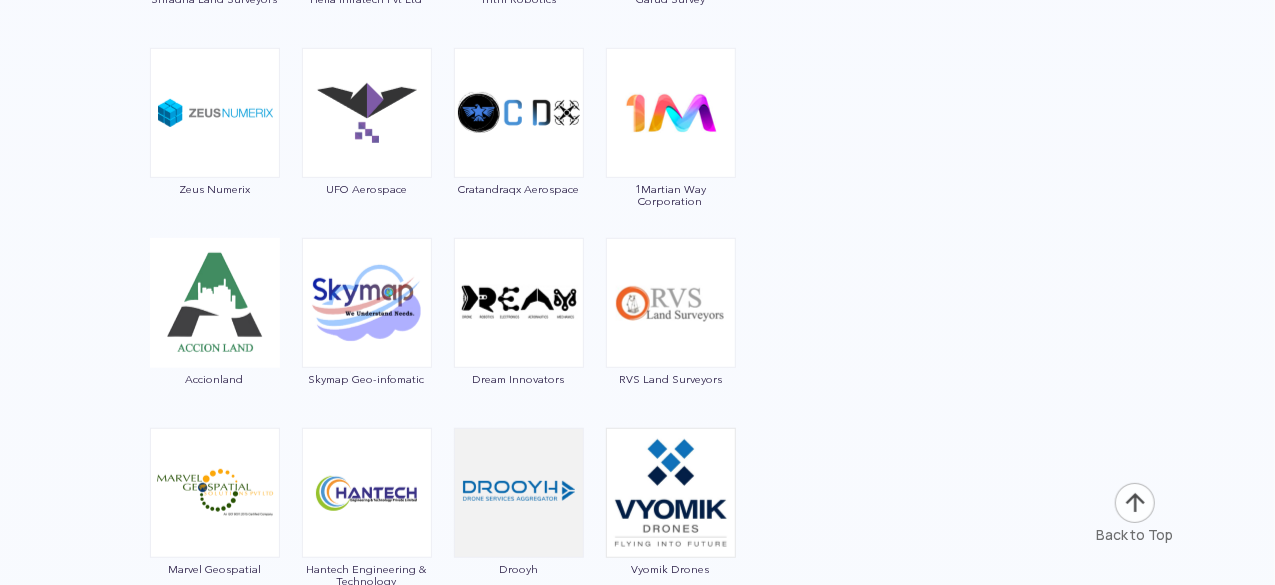 scroll, scrollTop: 8400, scrollLeft: 0, axis: vertical 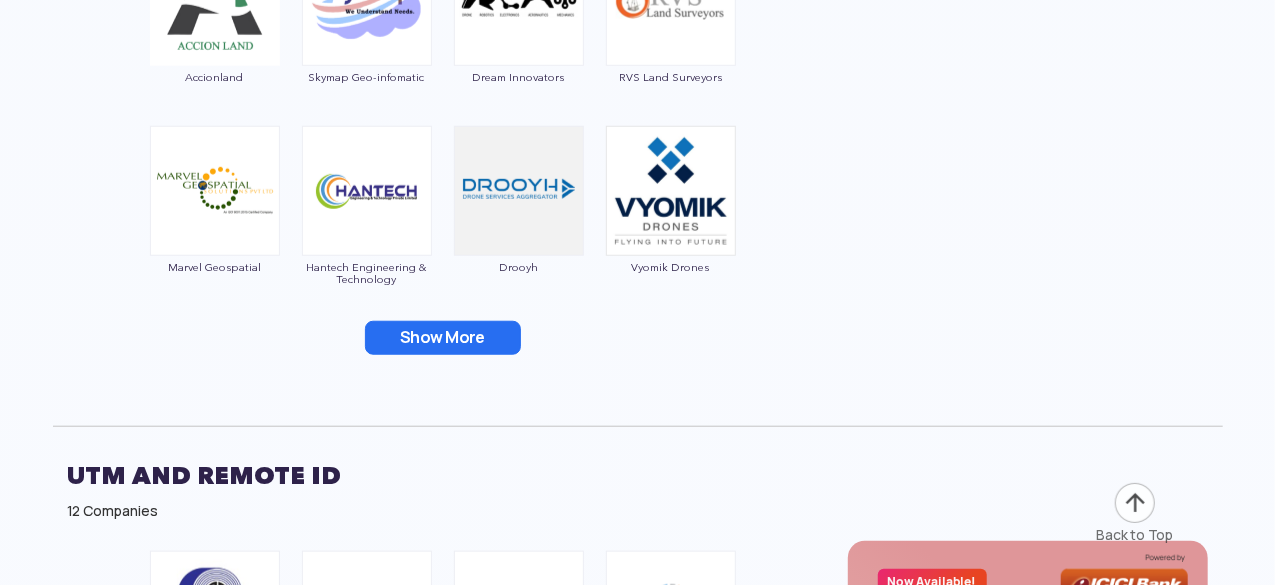 click on "Show More" at bounding box center (443, 338) 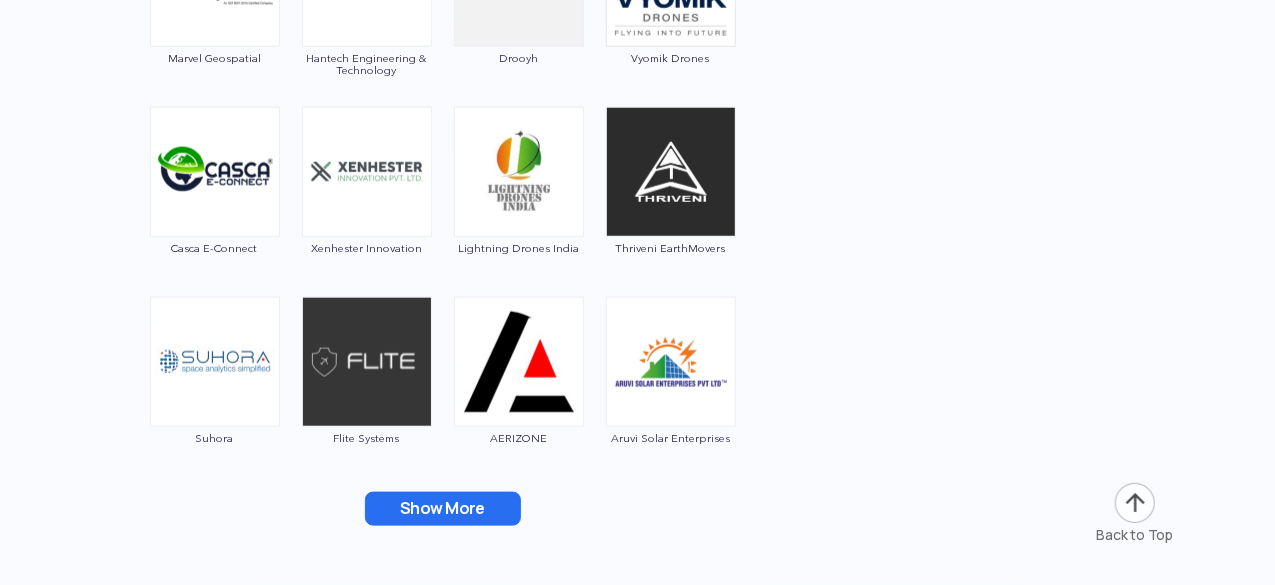 scroll, scrollTop: 8800, scrollLeft: 0, axis: vertical 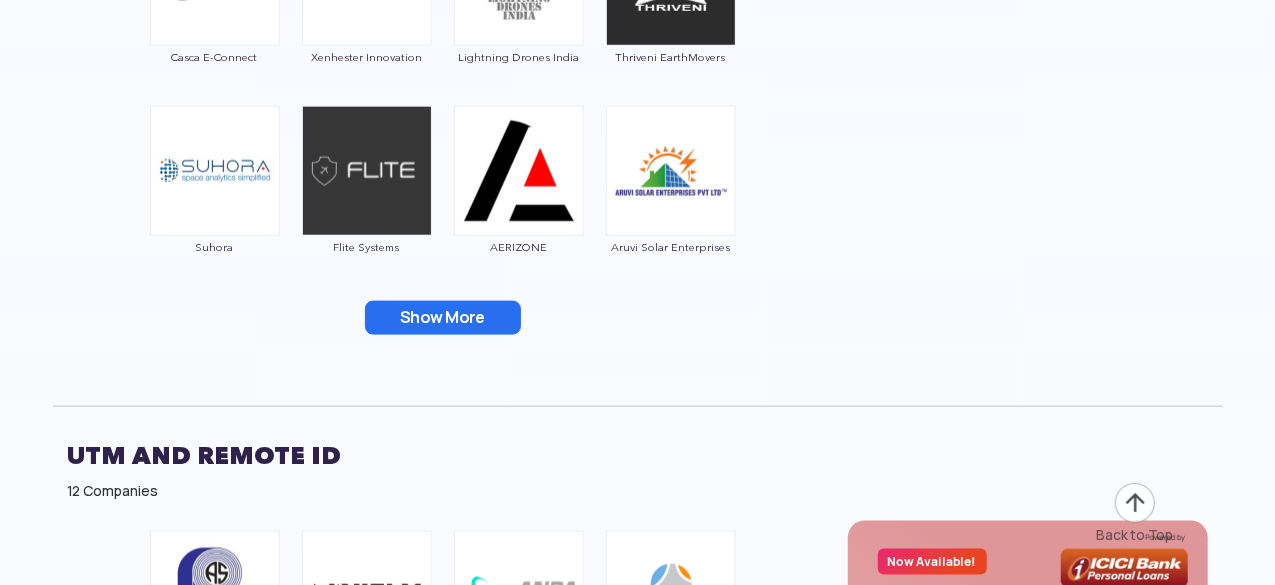 click on "Show More" at bounding box center [443, 318] 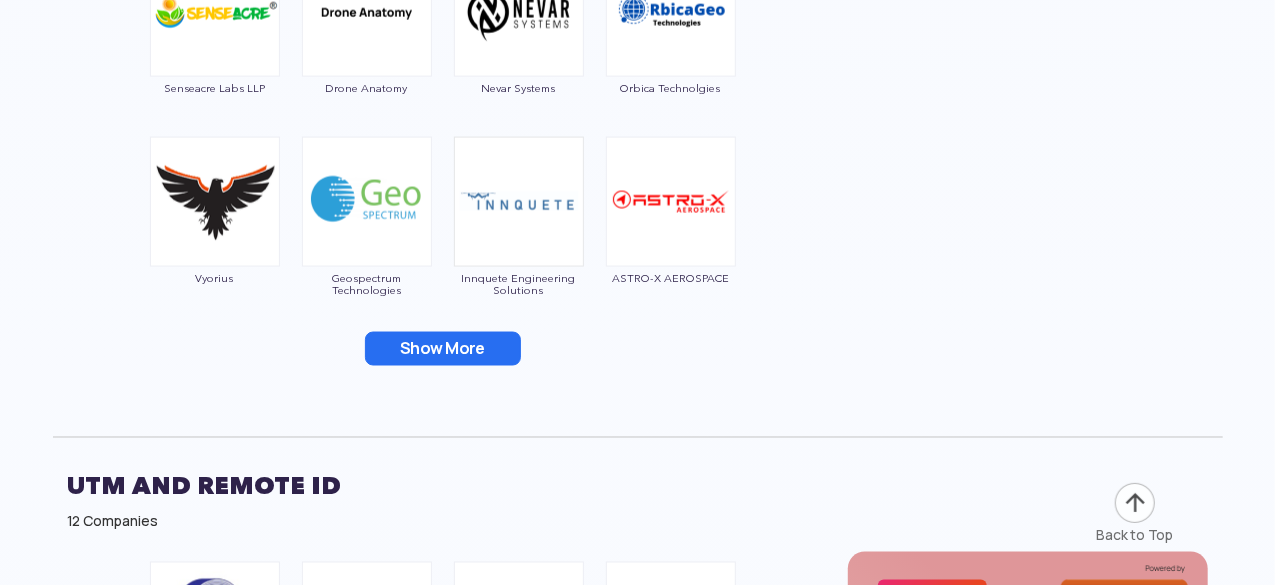 scroll, scrollTop: 9200, scrollLeft: 0, axis: vertical 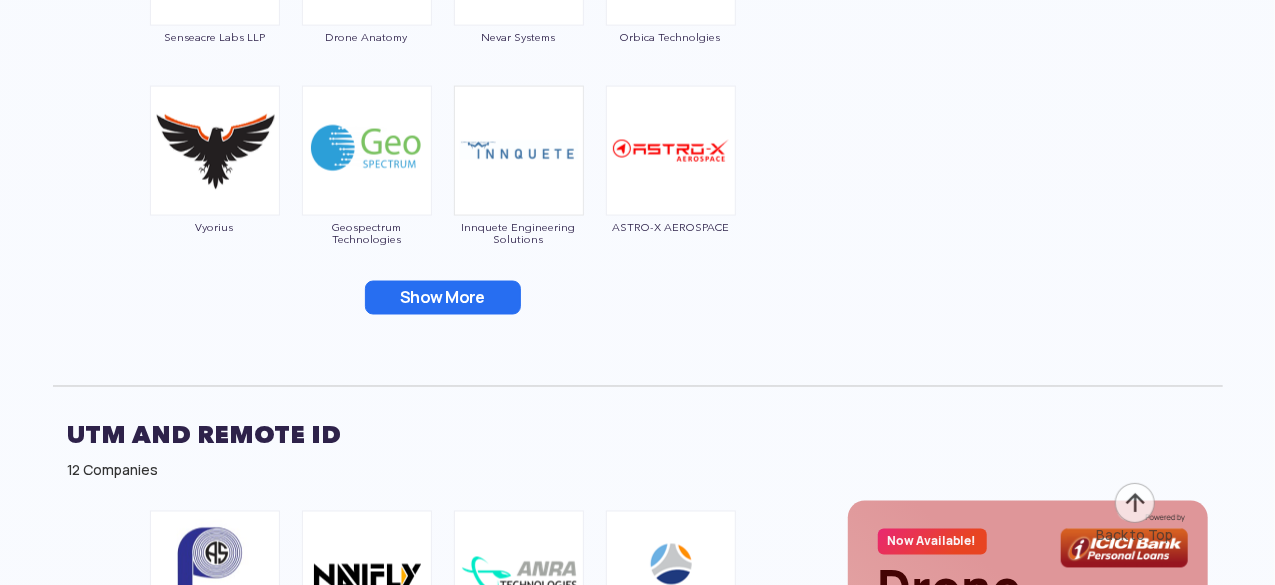 click on "Paras Aerospace Matrixgeo GarudaUAV SQUADRONE Drones Tech Lab IG DRONES Scandron Geo Adithya Technologies WOW Go Green Rapidex Solutions DRONE LAB Sunmint Energy Bright Solar Rhdeaxx aviatech YCSPL 10Infinite INDrone Aero Systems Aviorone Technologies Soaron Aerospace Innovations DigiTele Networks Arya Communications & Electronics Services Dronebuddy Aerospace DeTect Technologies Hawk Aerospace Flying Technology Solution HAWKING UAV Dronexia Innovations 14W TECHNOLOGIES Sakura GSR Saptrishi Omnipresent Robot Tech Maruthsakha Aerospace & Aviation Airwood Satpalda Prime UAV Aerodyne TSAW DRONE Genesys International TreisTek India AeroEpic Flymore Drone Zerogravity Systems Amnex Flotanomers Agricopter Seedcopter Lastpeak Data Shradha Land Surveyors Hella Infratech Pvt Ltd Trithi Robotics Garud Survey Zeus Numerix UFO Aerospace Cratandraqx Aerospace 1Martian Way Corporation Accionland Skymap Geo-infomatic Dream Innovators RVS Land Surveyors Marvel Geospatial Hantech Engineering & Technology Drooyh Vyomik Drones" at bounding box center [443, -1592] 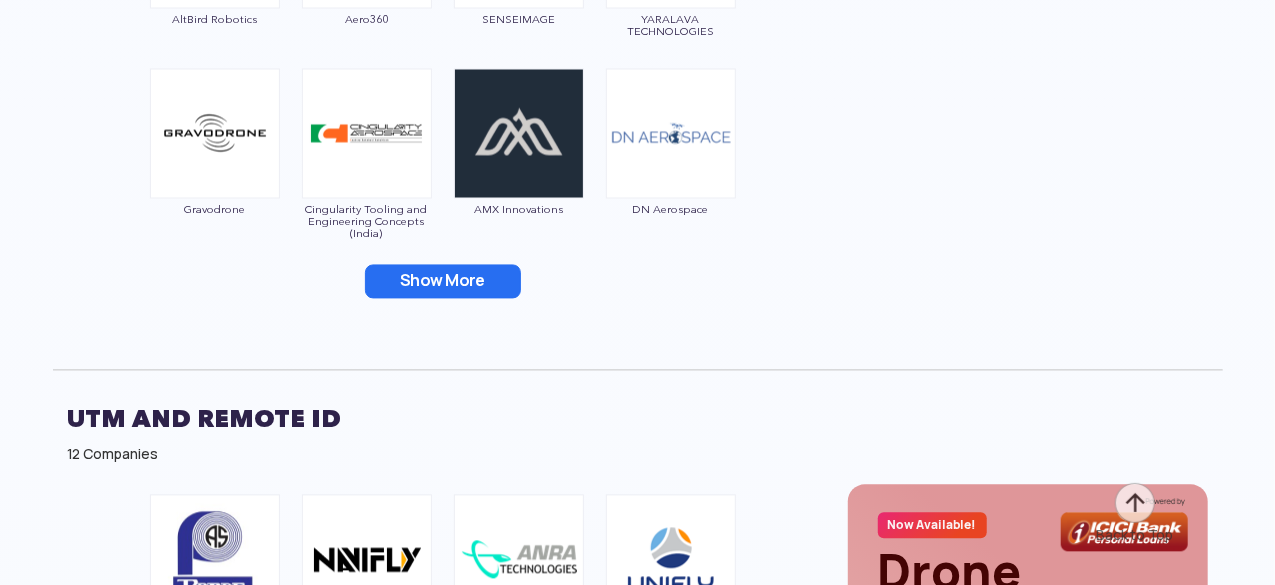 scroll, scrollTop: 9600, scrollLeft: 0, axis: vertical 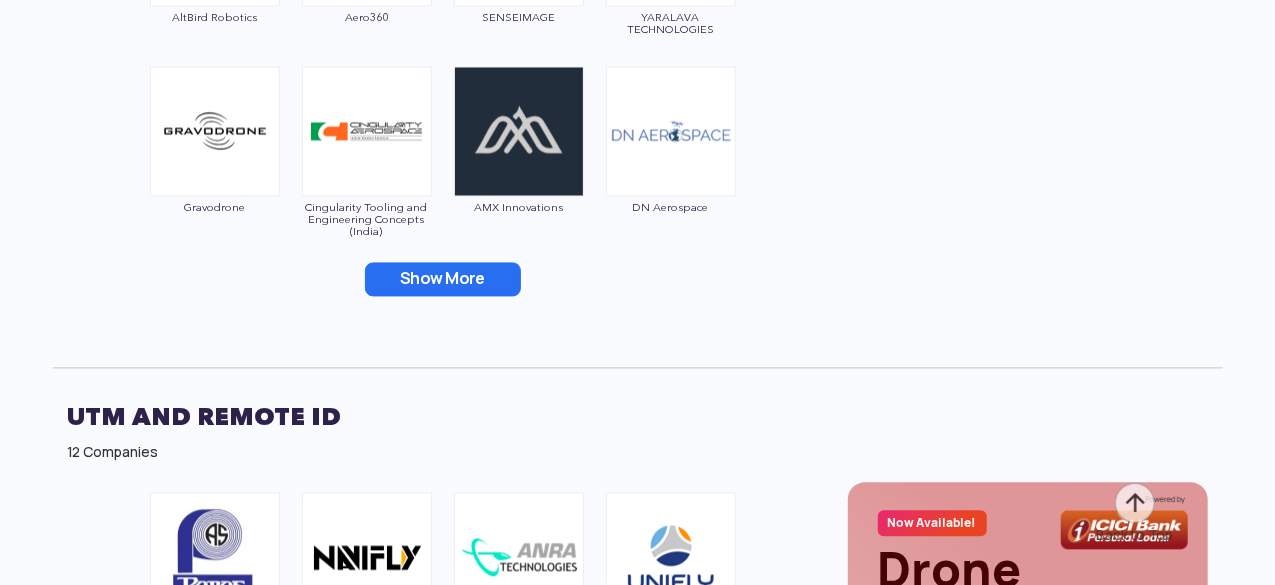 click on "Paras Aerospace Matrixgeo GarudaUAV SQUADRONE Drones Tech Lab IG DRONES Scandron Geo Adithya Technologies WOW Go Green Rapidex Solutions DRONE LAB Sunmint Energy Bright Solar Rhdeaxx aviatech YCSPL 10Infinite INDrone Aero Systems Aviorone Technologies Soaron Aerospace Innovations DigiTele Networks Arya Communications & Electronics Services Dronebuddy Aerospace DeTect Technologies Hawk Aerospace Flying Technology Solution HAWKING UAV Dronexia Innovations 14W TECHNOLOGIES Sakura GSR Saptrishi Omnipresent Robot Tech Maruthsakha Aerospace & Aviation Airwood Satpalda Prime UAV Aerodyne TSAW DRONE Genesys International TreisTek India AeroEpic Flymore Drone Zerogravity Systems Amnex Flotanomers Agricopter Seedcopter Lastpeak Data Shradha Land Surveyors Hella Infratech Pvt Ltd Trithi Robotics Garud Survey Zeus Numerix UFO Aerospace Cratandraqx Aerospace 1Martian Way Corporation Accionland Skymap Geo-infomatic Dream Innovators RVS Land Surveyors Marvel Geospatial Hantech Engineering & Technology Drooyh Vyomik Drones" at bounding box center (443, -1802) 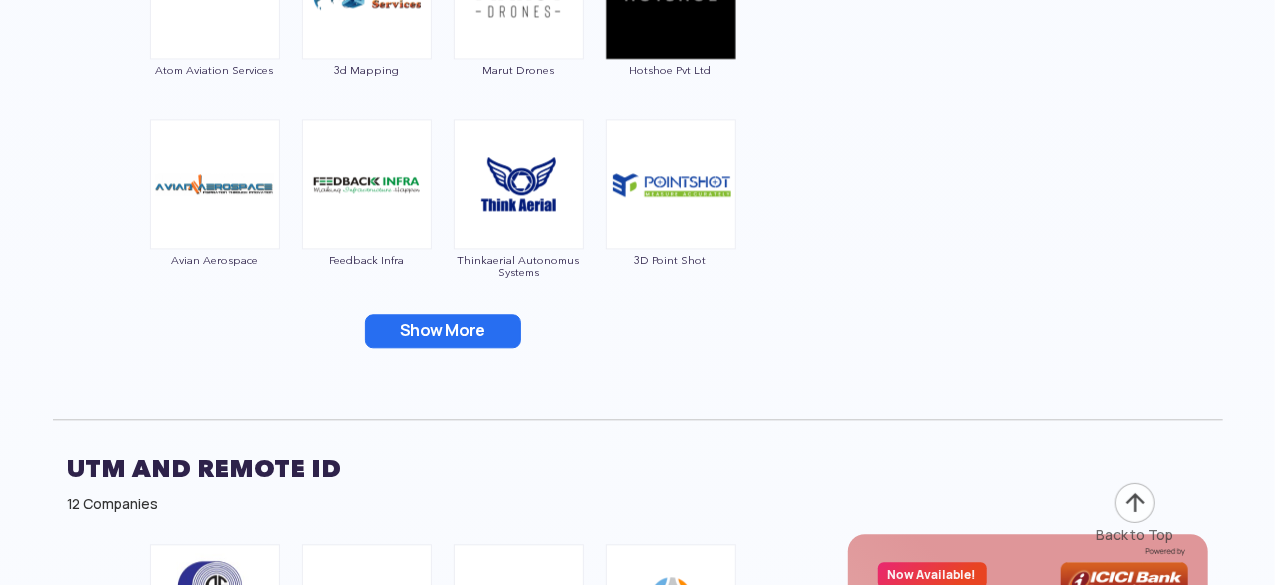 scroll, scrollTop: 10000, scrollLeft: 0, axis: vertical 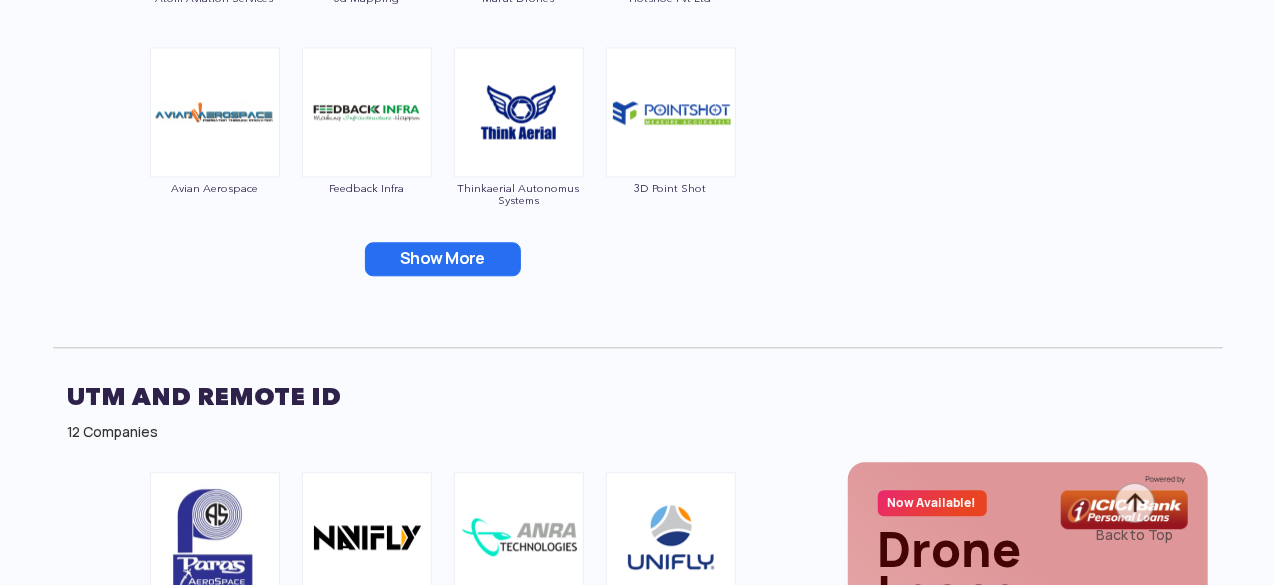 click on "Show More" at bounding box center [443, 259] 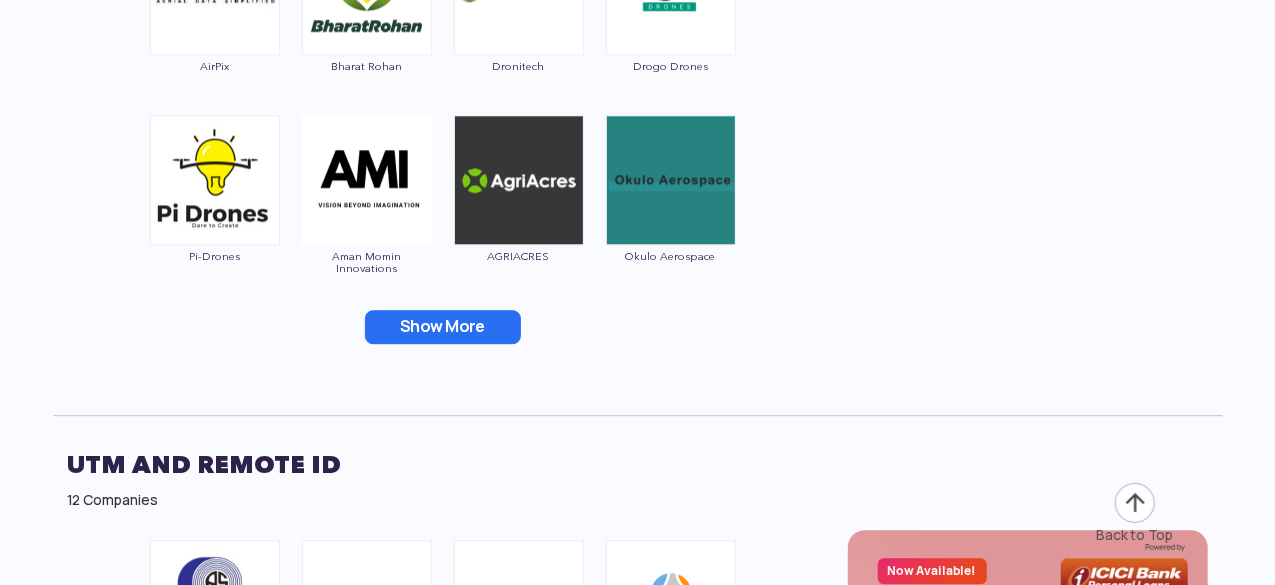 scroll, scrollTop: 10400, scrollLeft: 0, axis: vertical 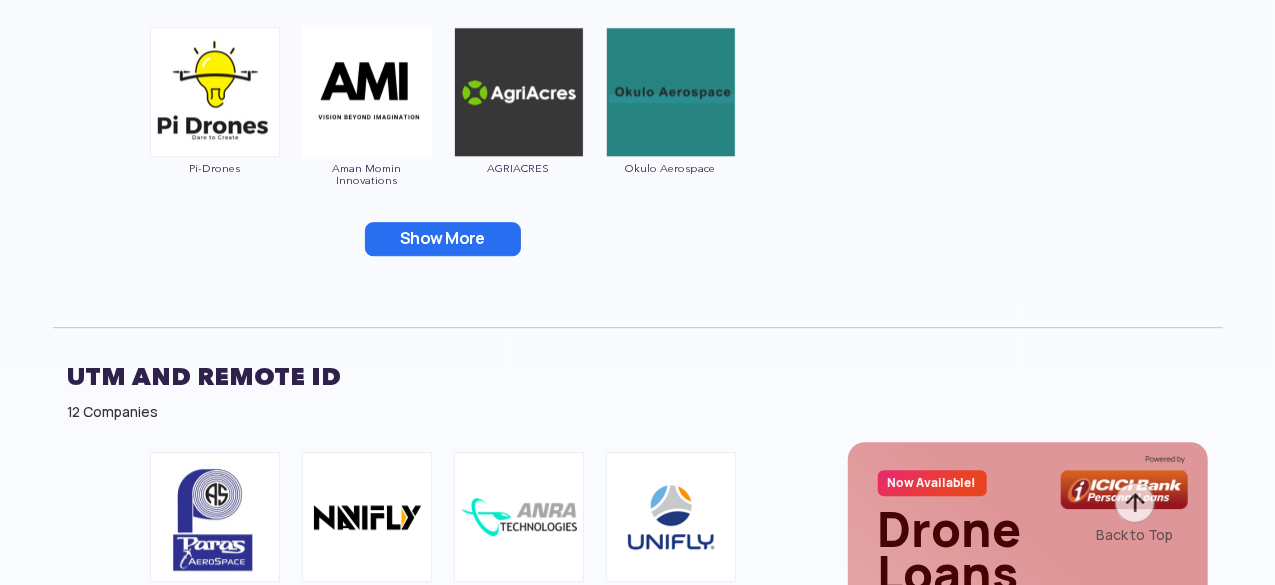 click on "Show More" at bounding box center [443, 239] 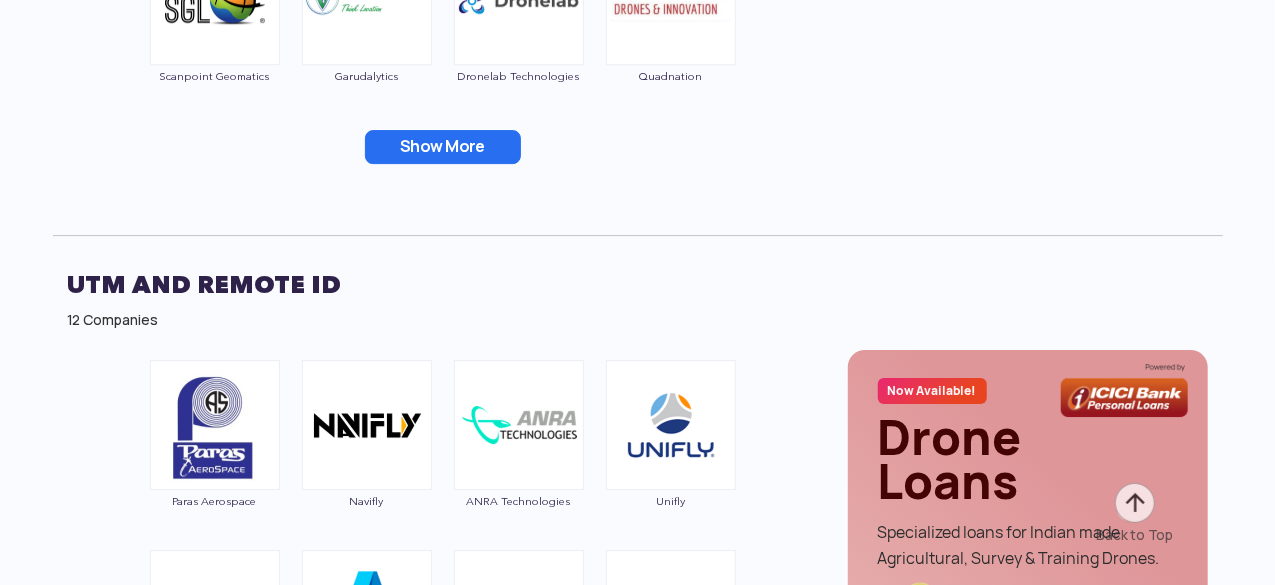 scroll, scrollTop: 10900, scrollLeft: 0, axis: vertical 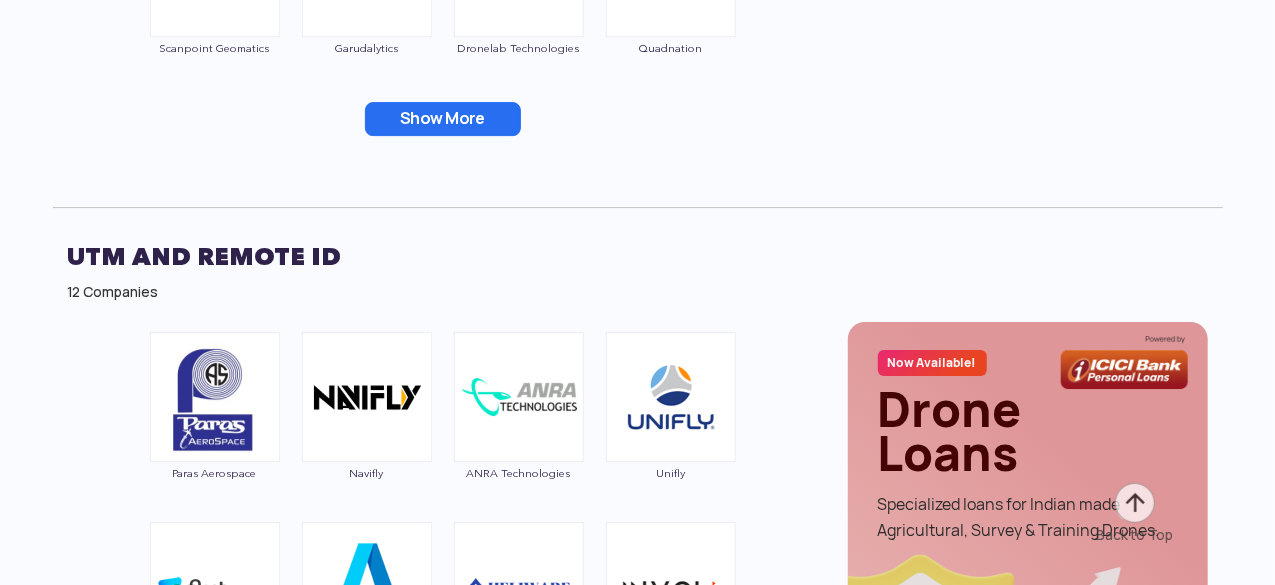 click on "Show More" at bounding box center (443, 119) 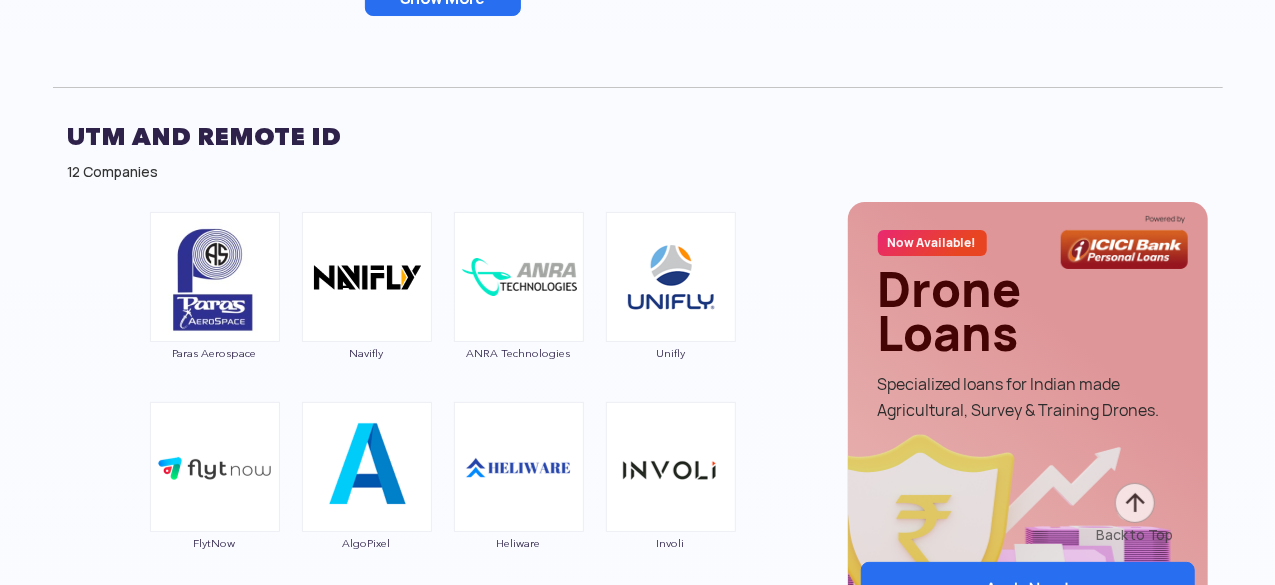 scroll, scrollTop: 11500, scrollLeft: 0, axis: vertical 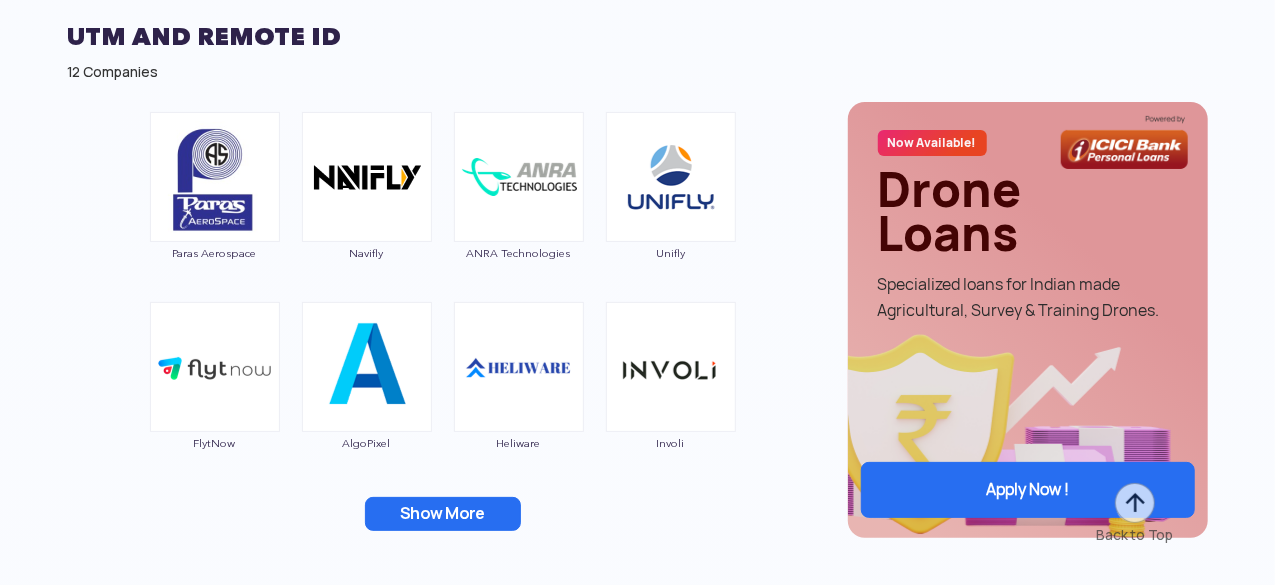 click on "Show More" at bounding box center [443, 514] 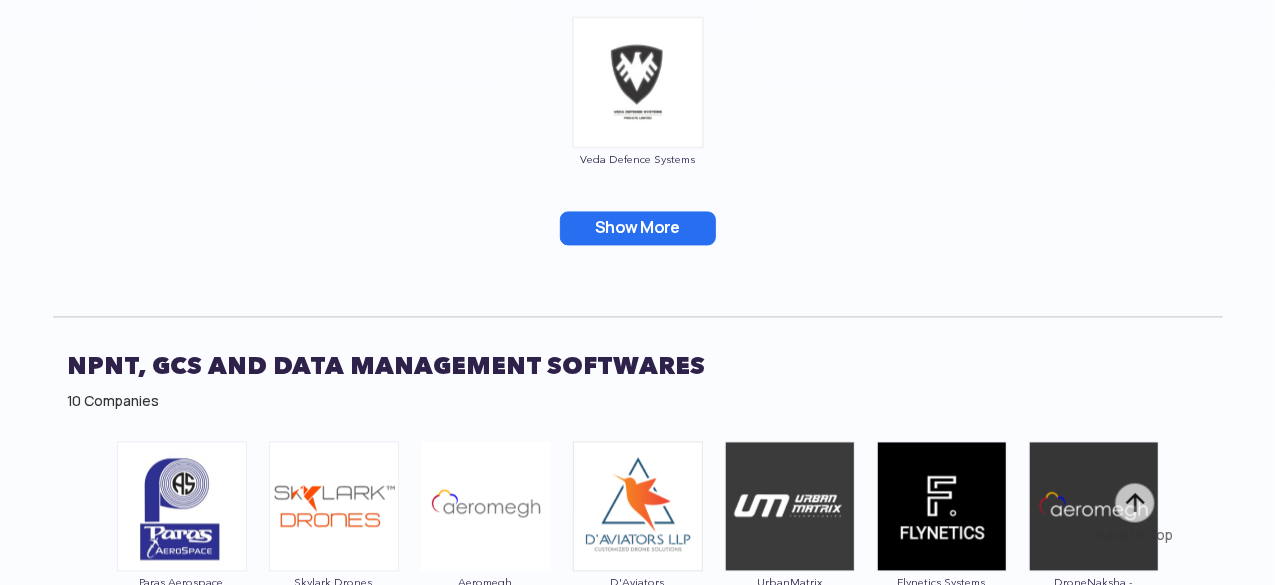 scroll, scrollTop: 13500, scrollLeft: 0, axis: vertical 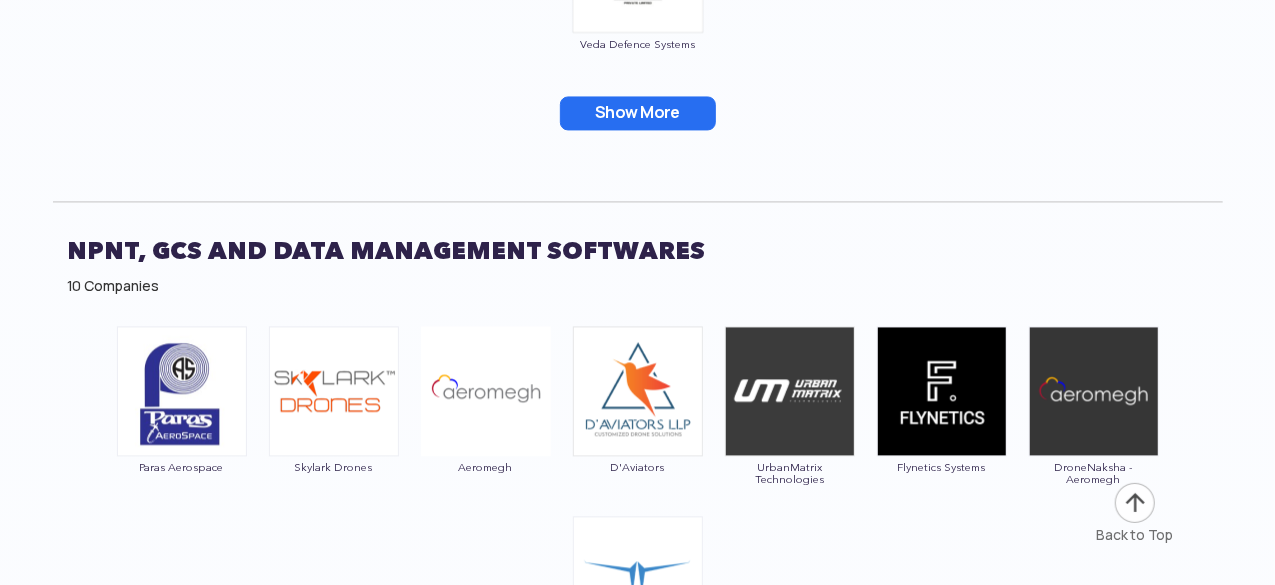 click on "Show More" at bounding box center [638, 113] 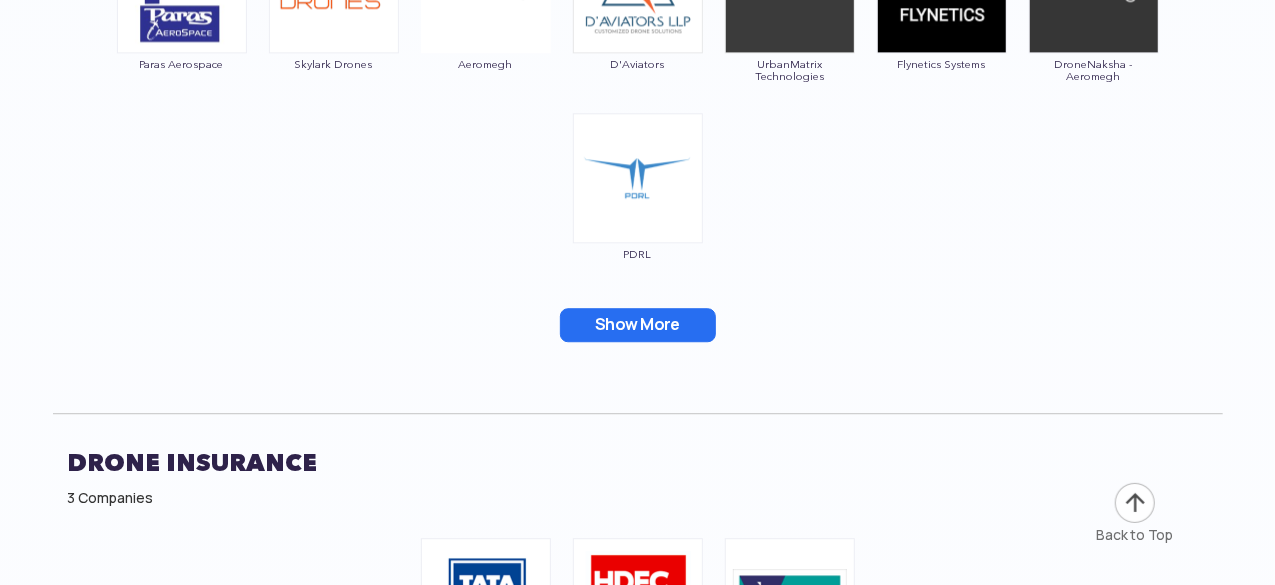 scroll, scrollTop: 14100, scrollLeft: 0, axis: vertical 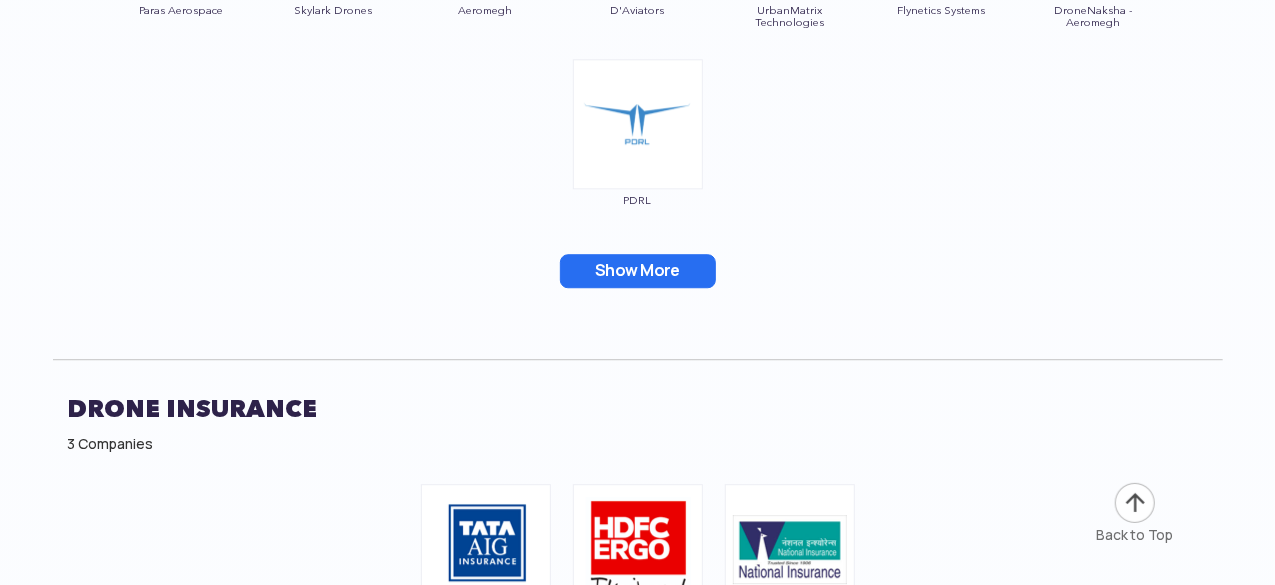 click on "Show More" at bounding box center [638, 271] 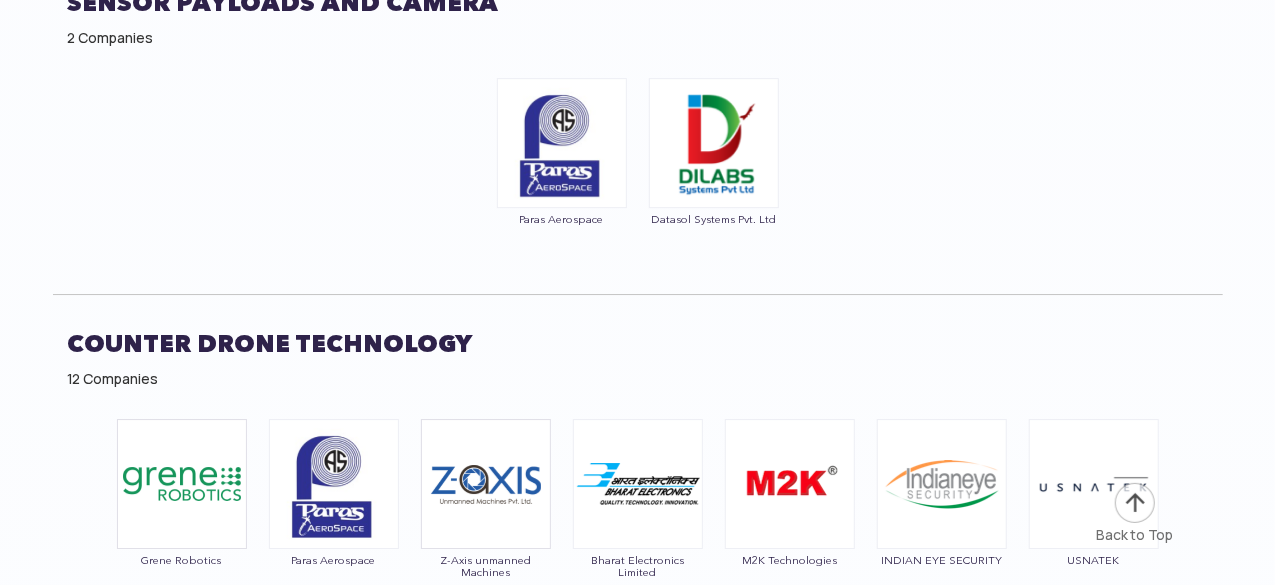 scroll, scrollTop: 14800, scrollLeft: 0, axis: vertical 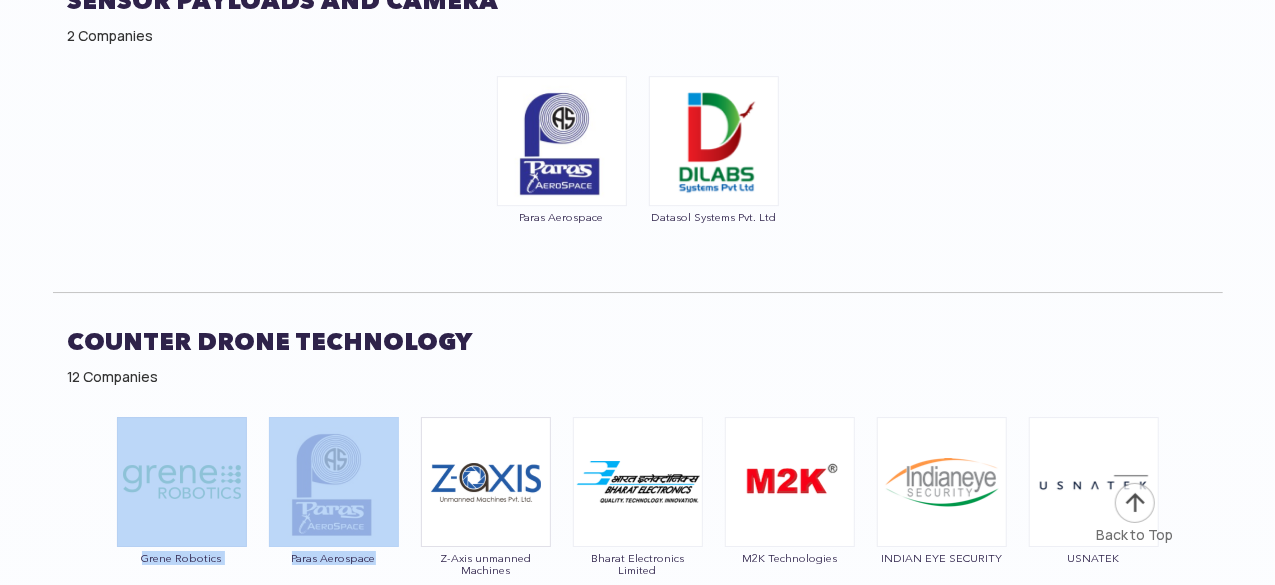 drag, startPoint x: 47, startPoint y: 471, endPoint x: 423, endPoint y: 449, distance: 376.64307 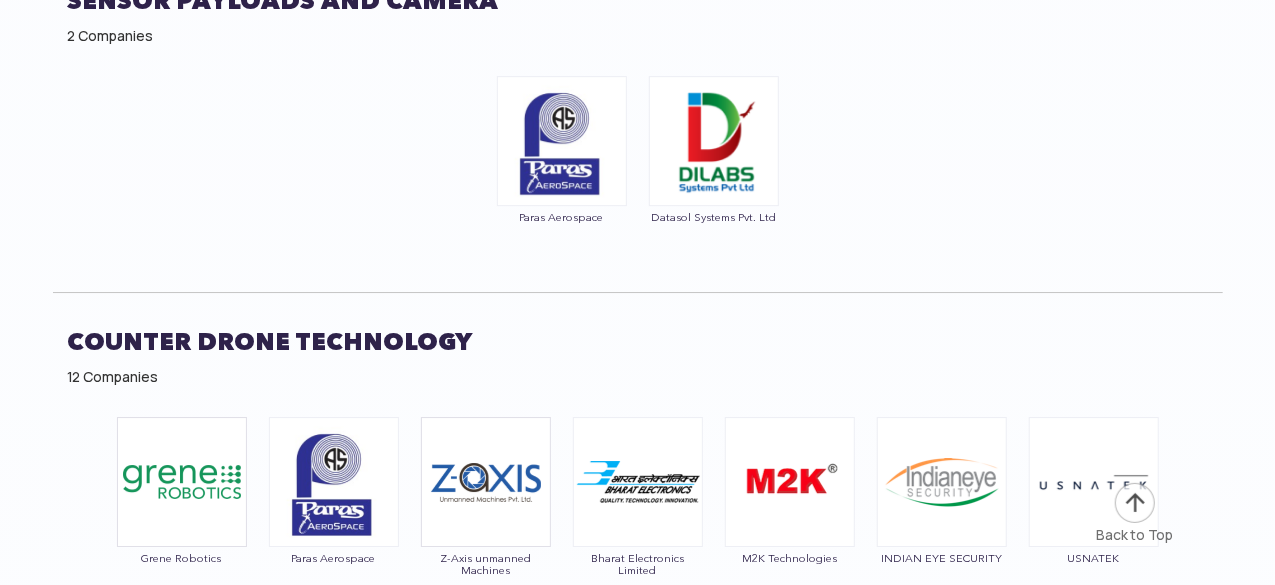 click on "Counter Drone Technology" at bounding box center [638, 342] 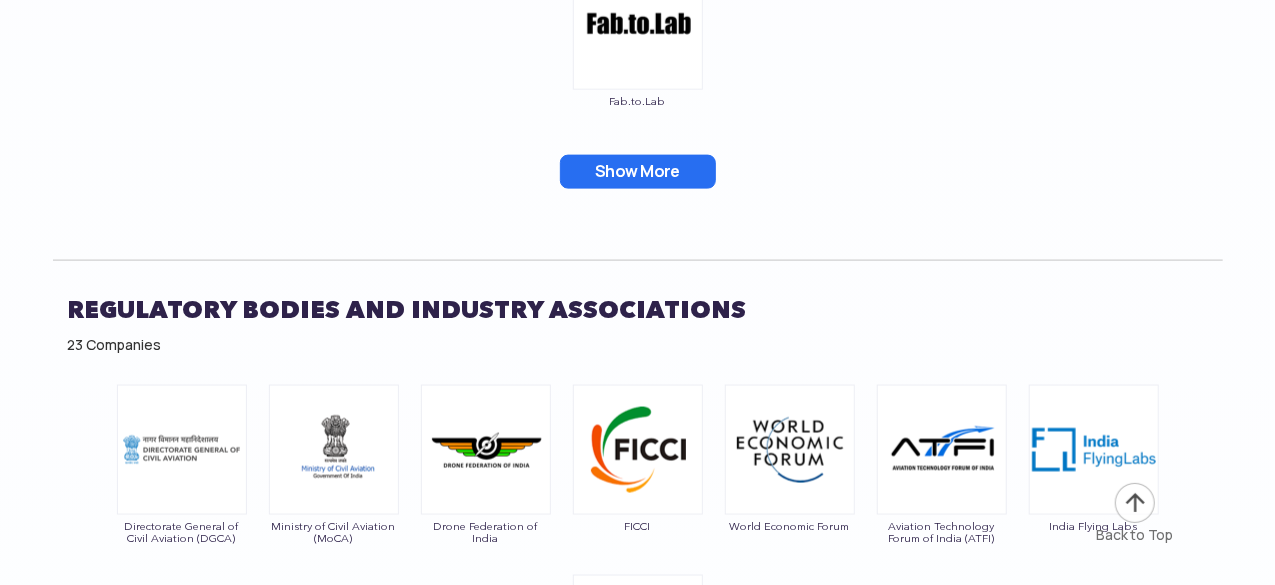 scroll, scrollTop: 16600, scrollLeft: 0, axis: vertical 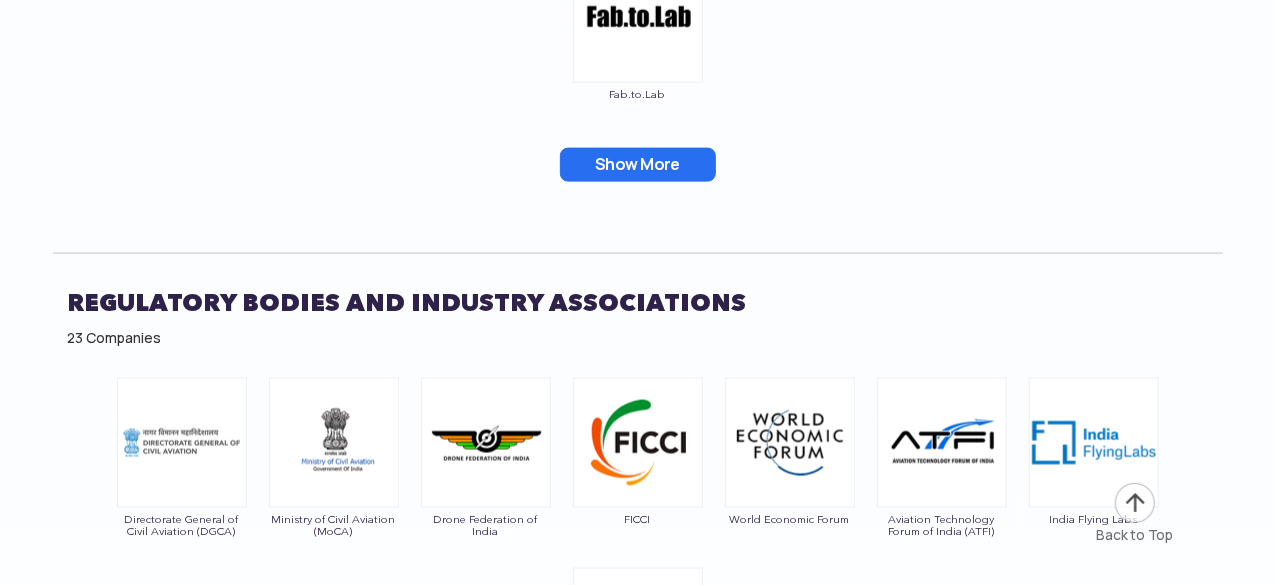 click on "Show More" at bounding box center [638, 165] 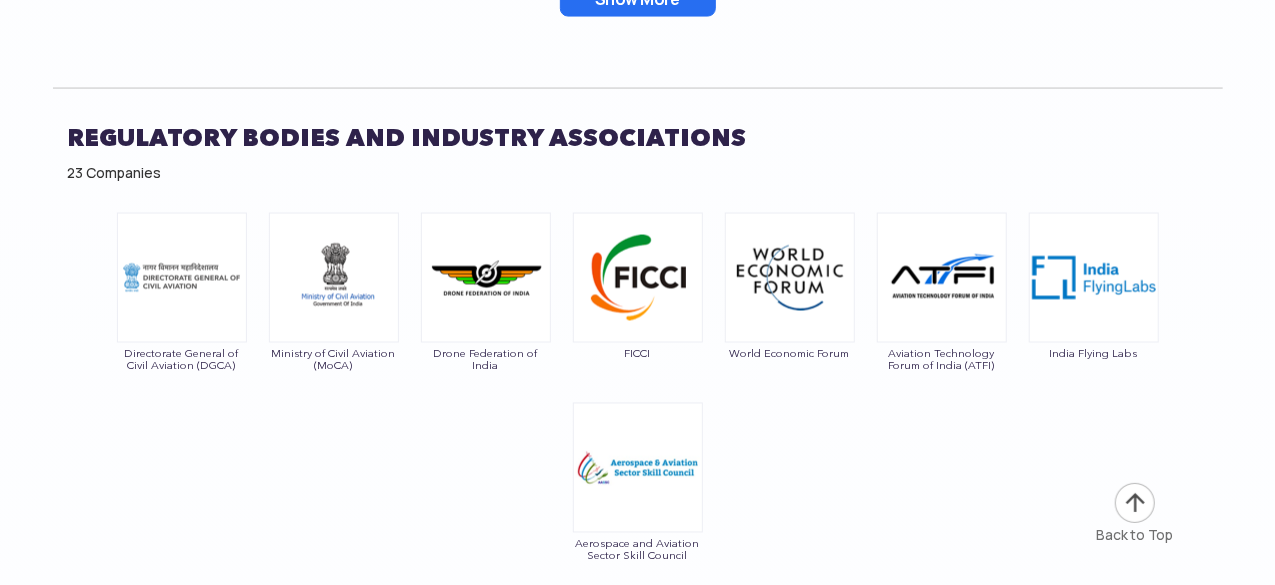 scroll, scrollTop: 17100, scrollLeft: 0, axis: vertical 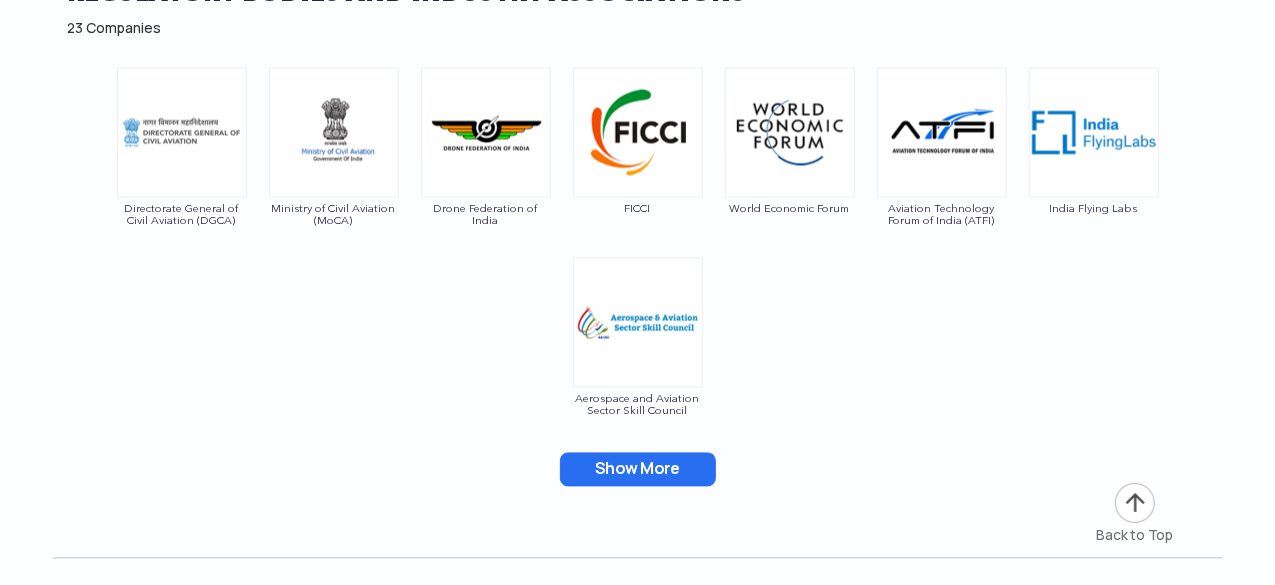 click on "Show More" at bounding box center [638, 470] 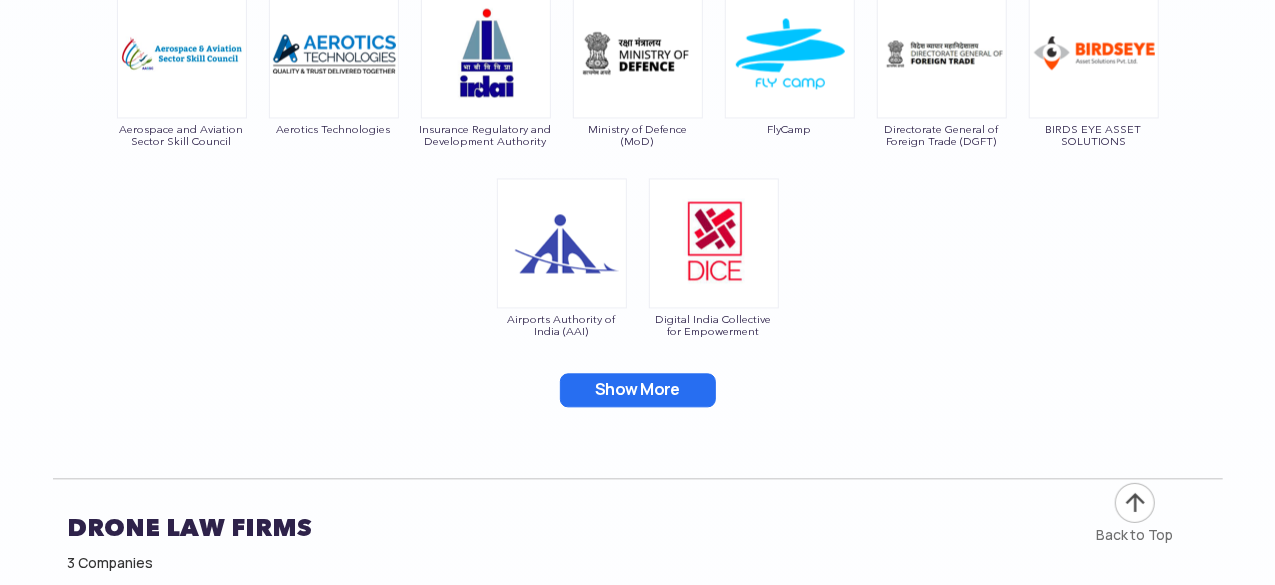 scroll, scrollTop: 17400, scrollLeft: 0, axis: vertical 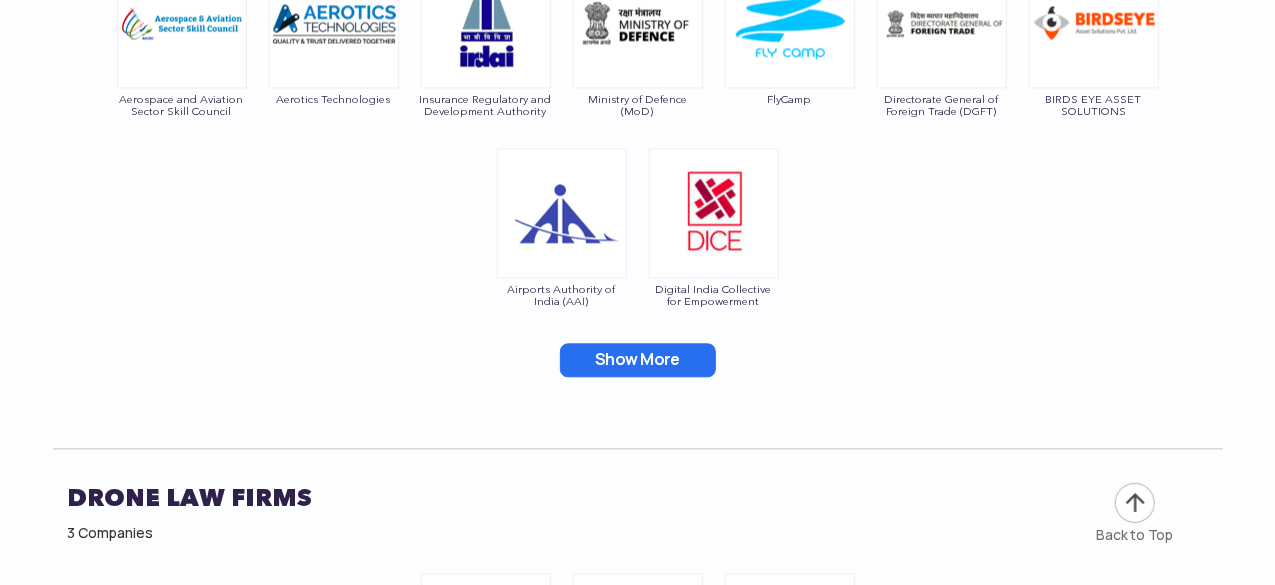 click on "Show More" at bounding box center [638, 360] 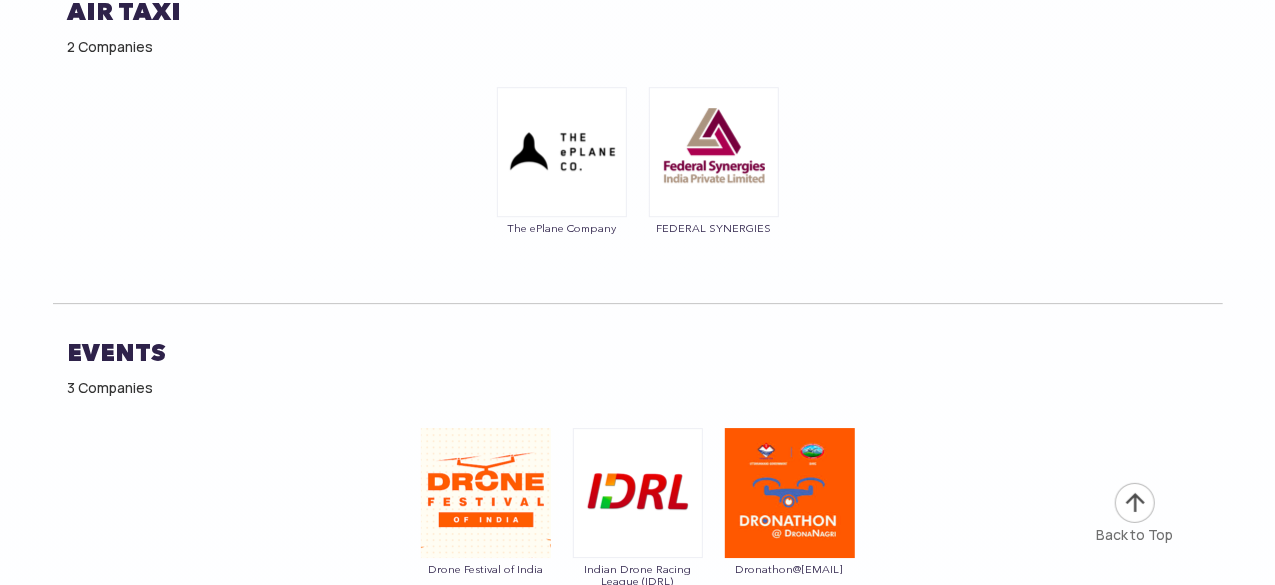 scroll, scrollTop: 18400, scrollLeft: 0, axis: vertical 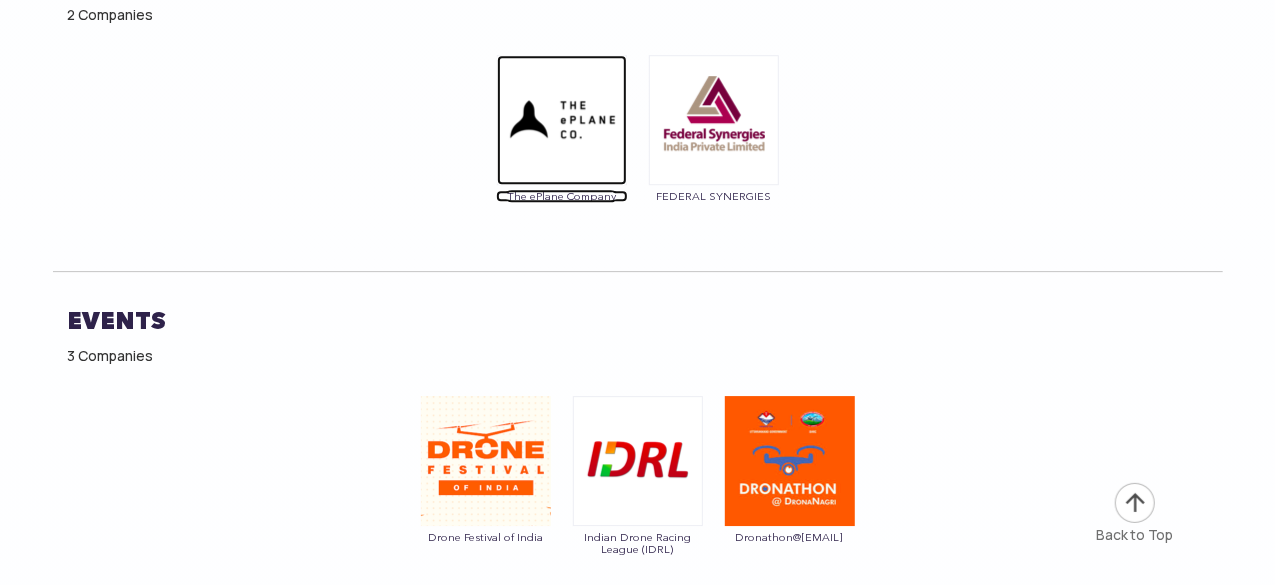 click at bounding box center [562, 120] 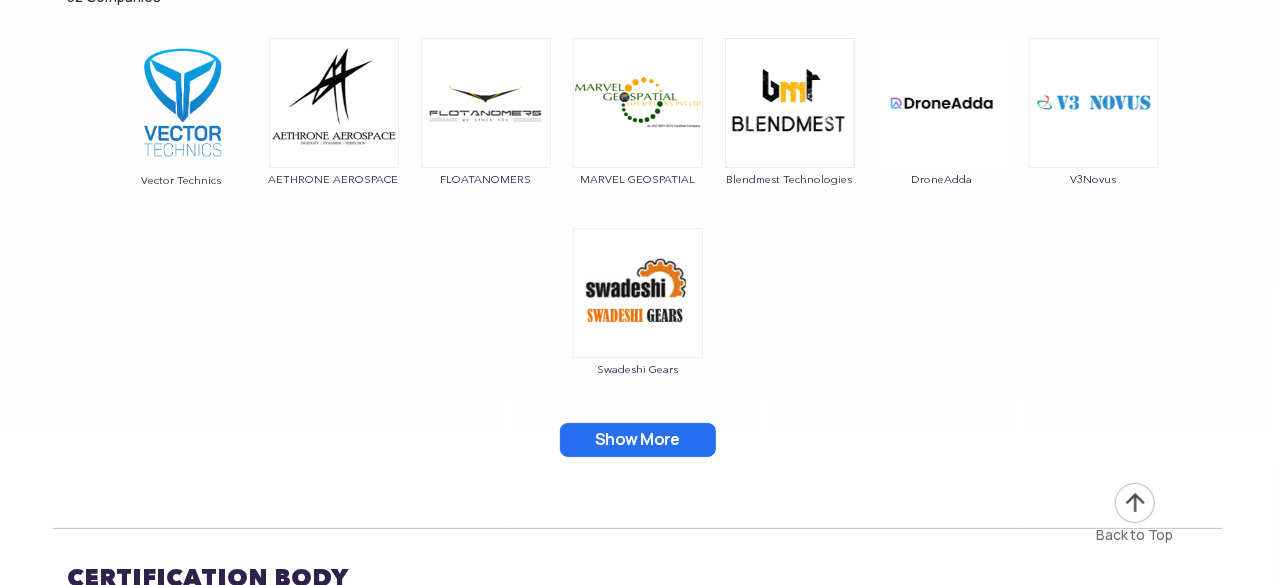 scroll, scrollTop: 19000, scrollLeft: 0, axis: vertical 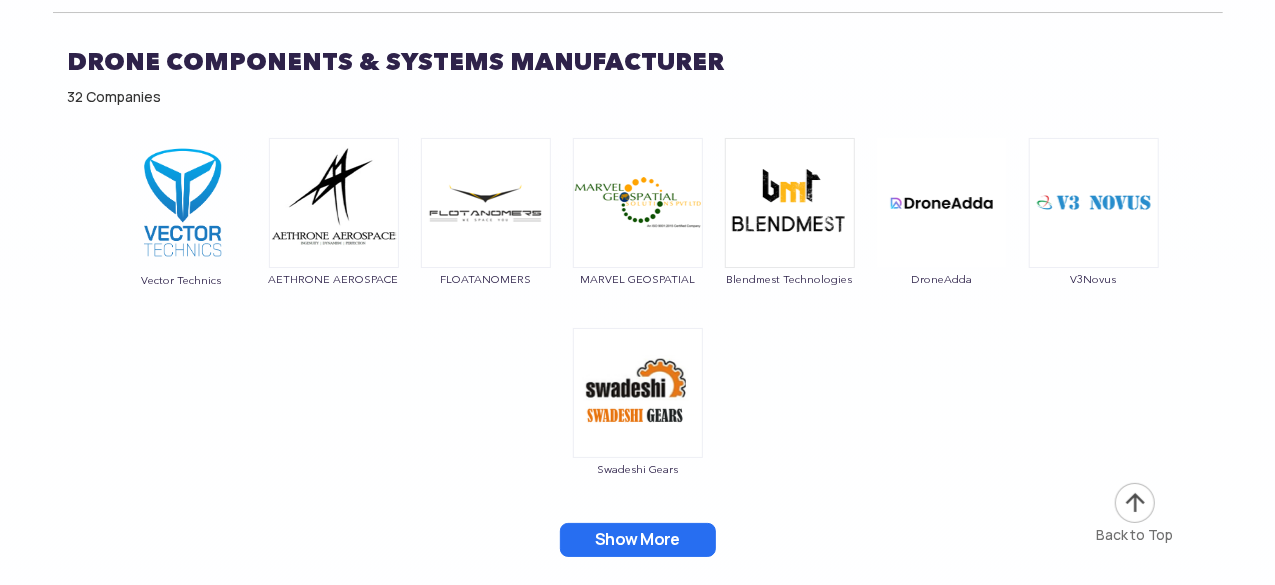 click at bounding box center [790, 203] 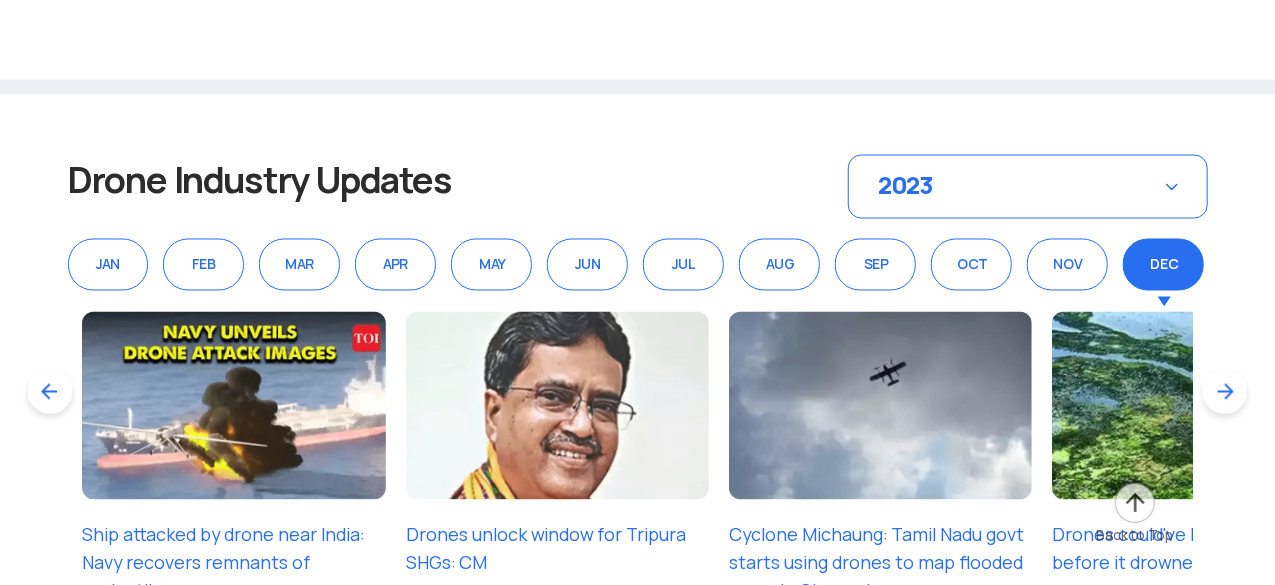 scroll, scrollTop: 20900, scrollLeft: 0, axis: vertical 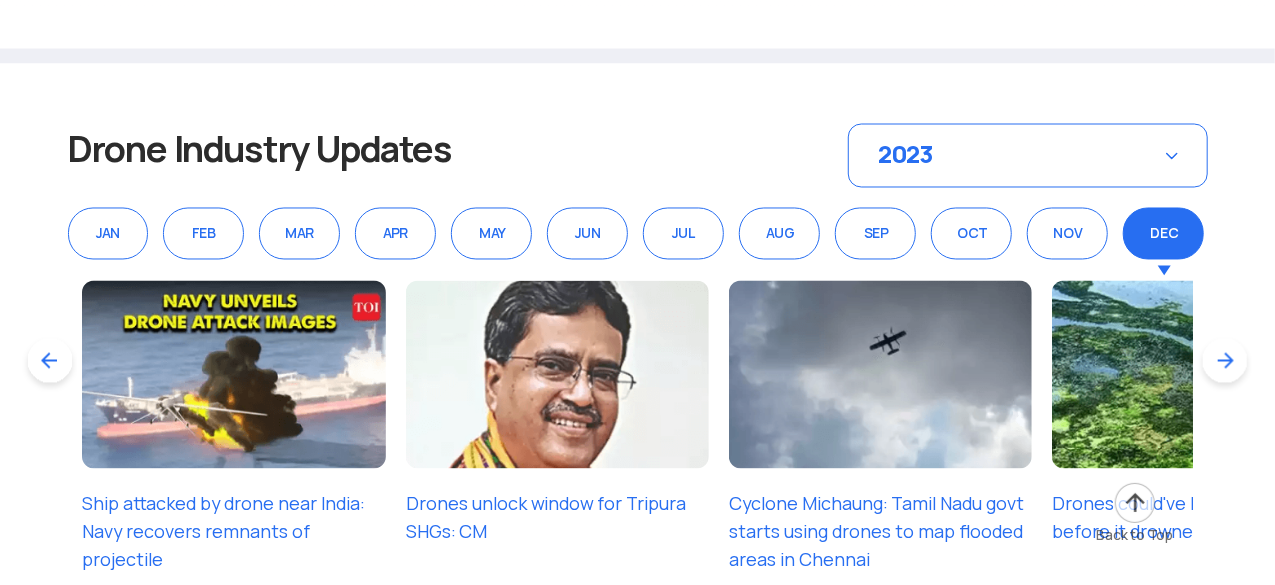 click on "2023" at bounding box center (1028, 156) 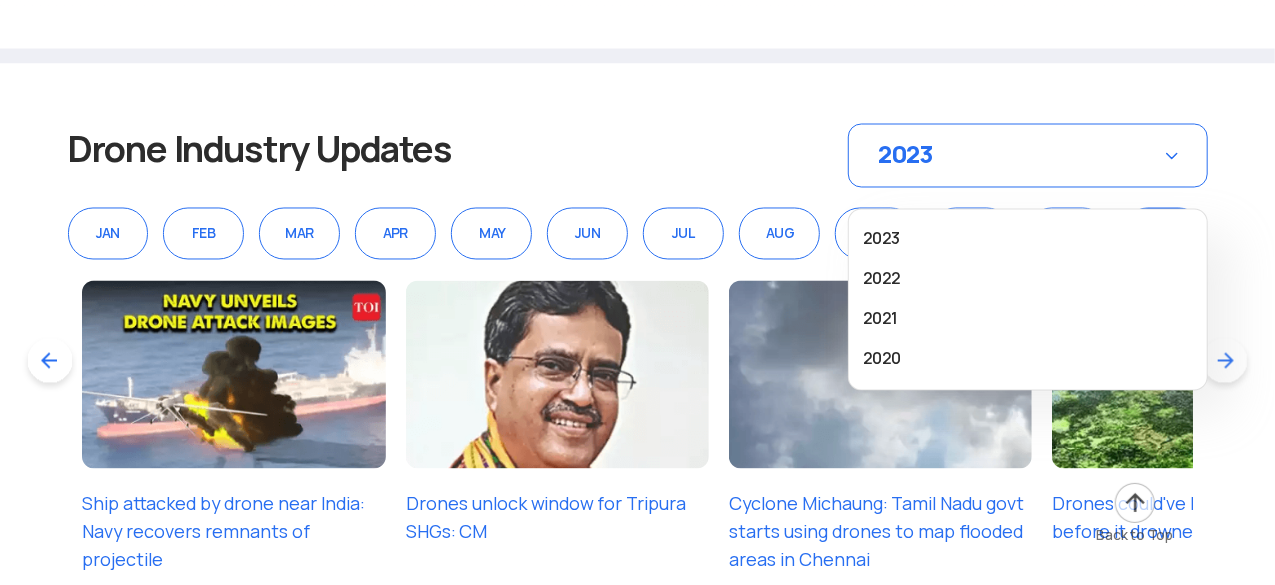 click on "Drone Industry Updates 2023 2023 2022 2021 2020 JAN FEB MAR APR MAY JUN JUL AUG SEP OCT NOV DEC Wave of drug-carrying drones flying into India from Pakistan, officials say Border Forces Recover Pak Drone Carrying Narcotics In Punjab's Amritsar India driving a drone race with China in the Himalayas Drone strikes Israel-linked ship carrying 20 Indians near Gujarat coast; Navy, Coast Guard rush for assistance 2 drone-dropped packets containing explosives, cash seized near LoC in Jammu Indian Navy closely monitoring situation in Arabian Sea after suspected drone attack Ship attacked by drone near India: Navy recovers remnants of projectile Drones unlock window for Tripura SHGs: CM Cyclone Michaung: Tamil Nadu govt starts using drones to map flooded areas in Chennai Drones could've helped Chennai before it drowned Haryana takes to skies with drones: Mapping lands, fighting crime, boosting agriculture Tanker hit off India coast by drone from Iran, says US India driving a drone race with China in the Himalayas ‹" at bounding box center [637, 378] 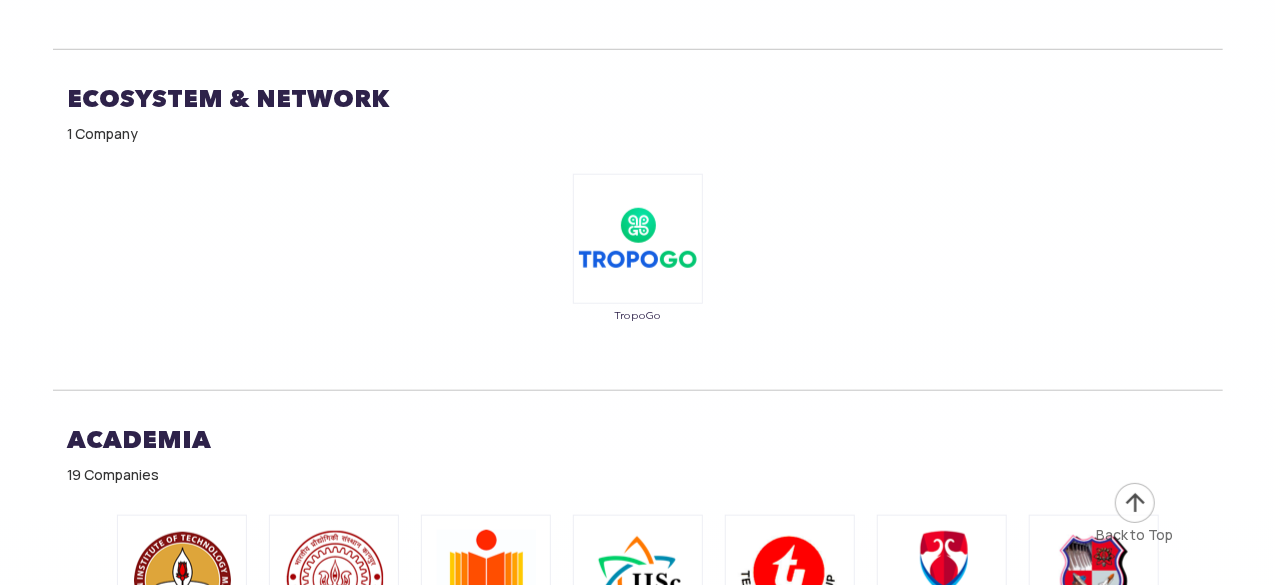 scroll, scrollTop: 19700, scrollLeft: 0, axis: vertical 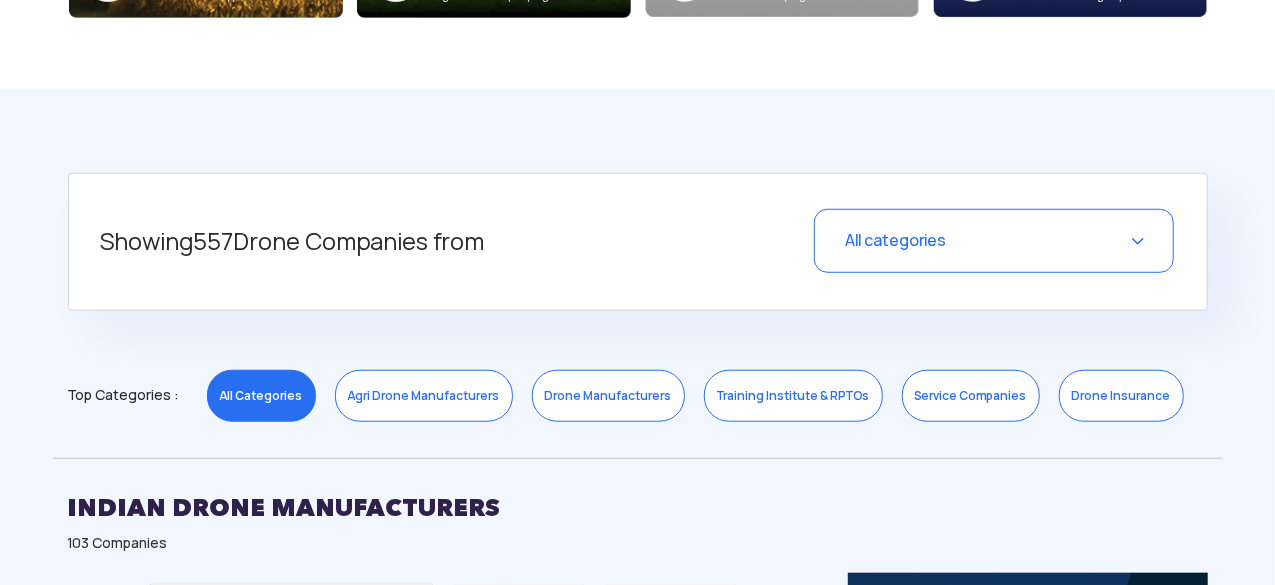 click on "All categories" at bounding box center (994, 241) 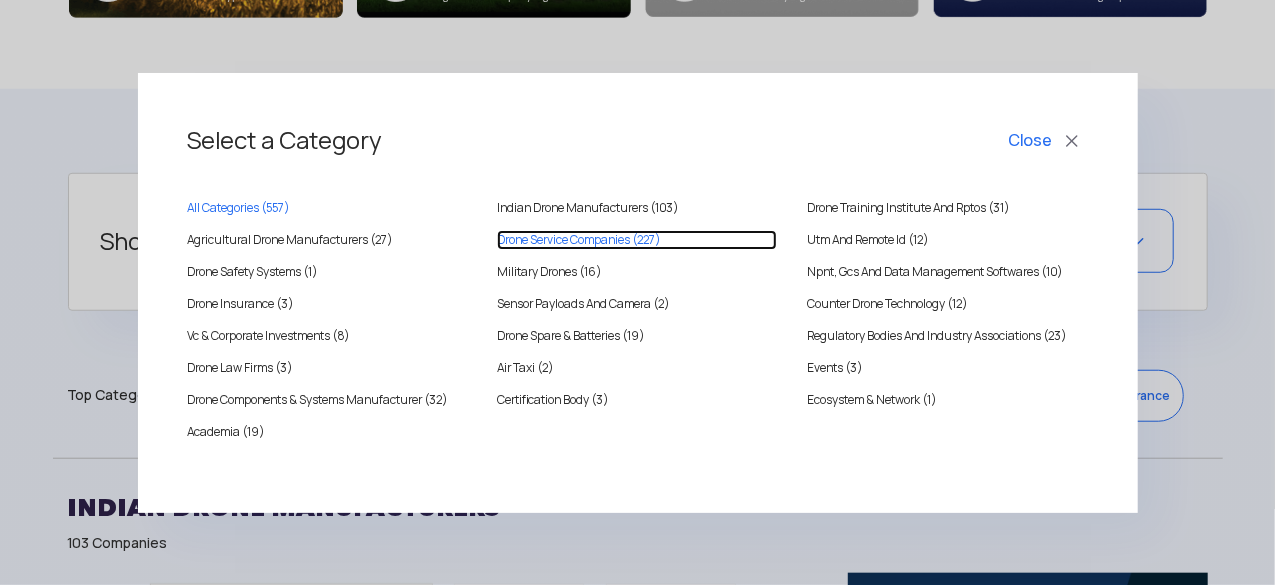 click on "Drone Service Companies (227)" at bounding box center (637, 240) 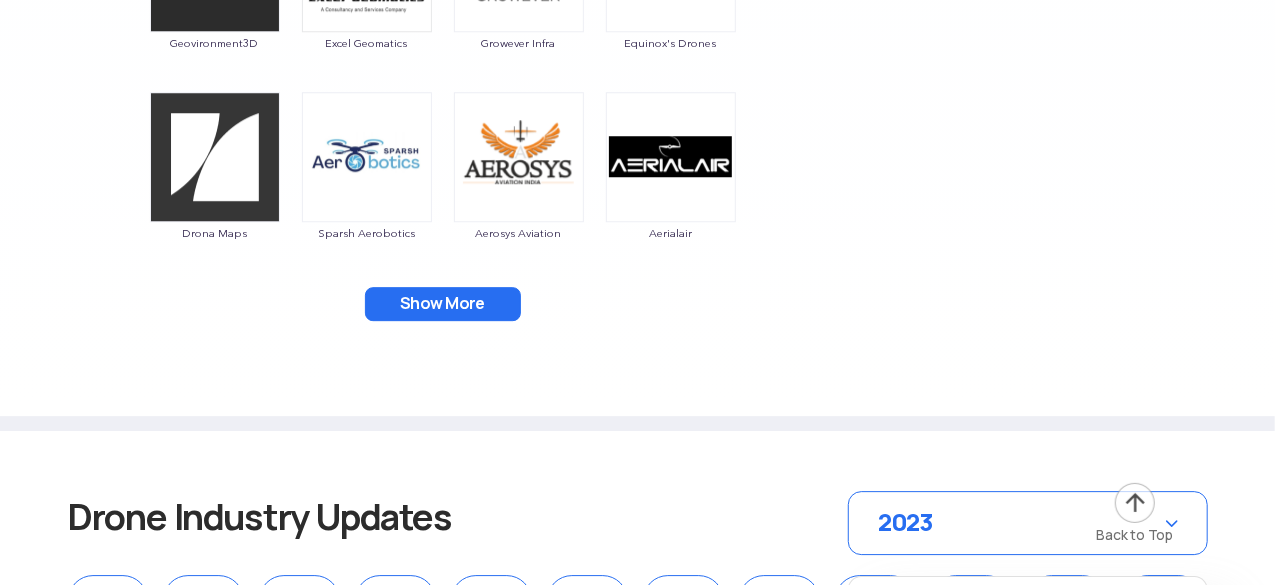 scroll, scrollTop: 6878, scrollLeft: 0, axis: vertical 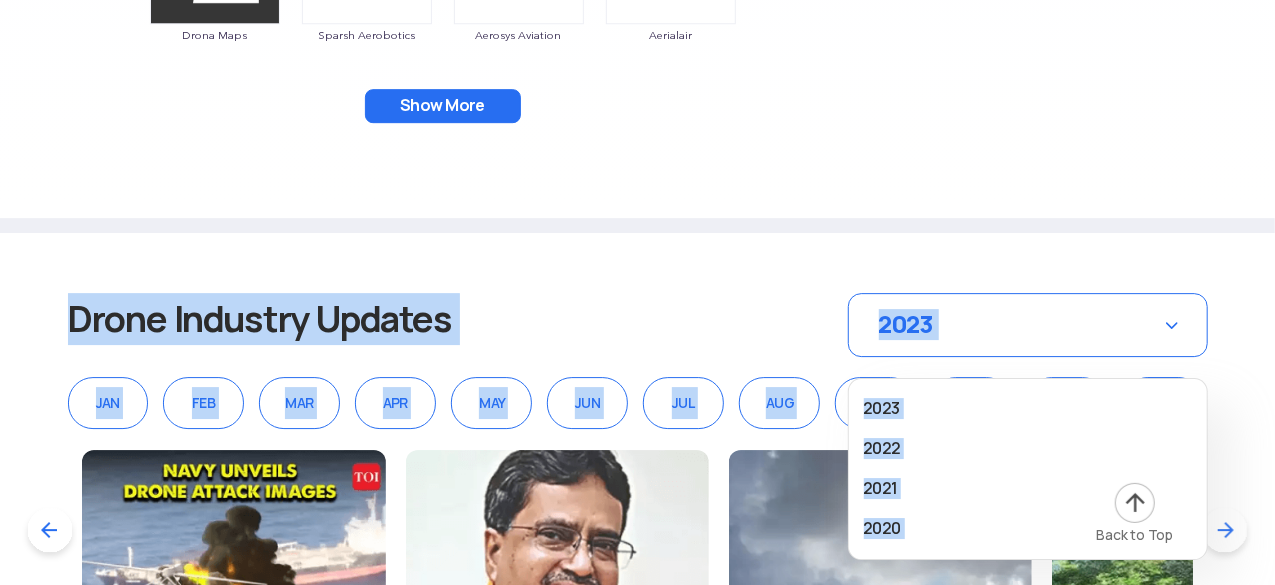 drag, startPoint x: 1270, startPoint y: 415, endPoint x: 1252, endPoint y: 40, distance: 375.43176 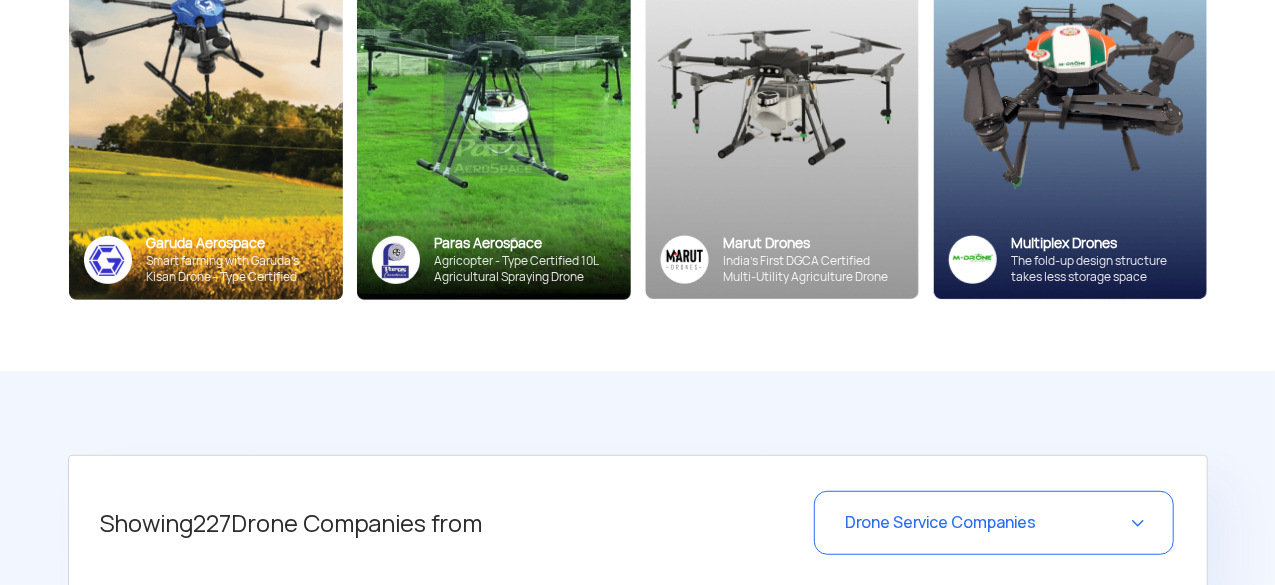 scroll, scrollTop: 362, scrollLeft: 0, axis: vertical 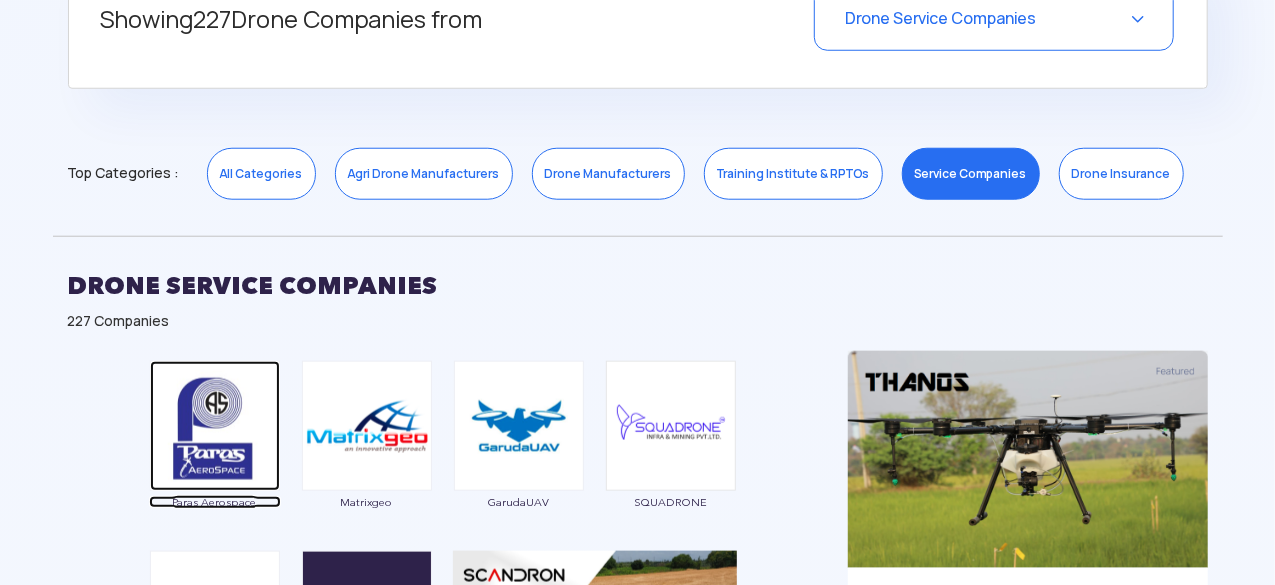 click at bounding box center [215, 426] 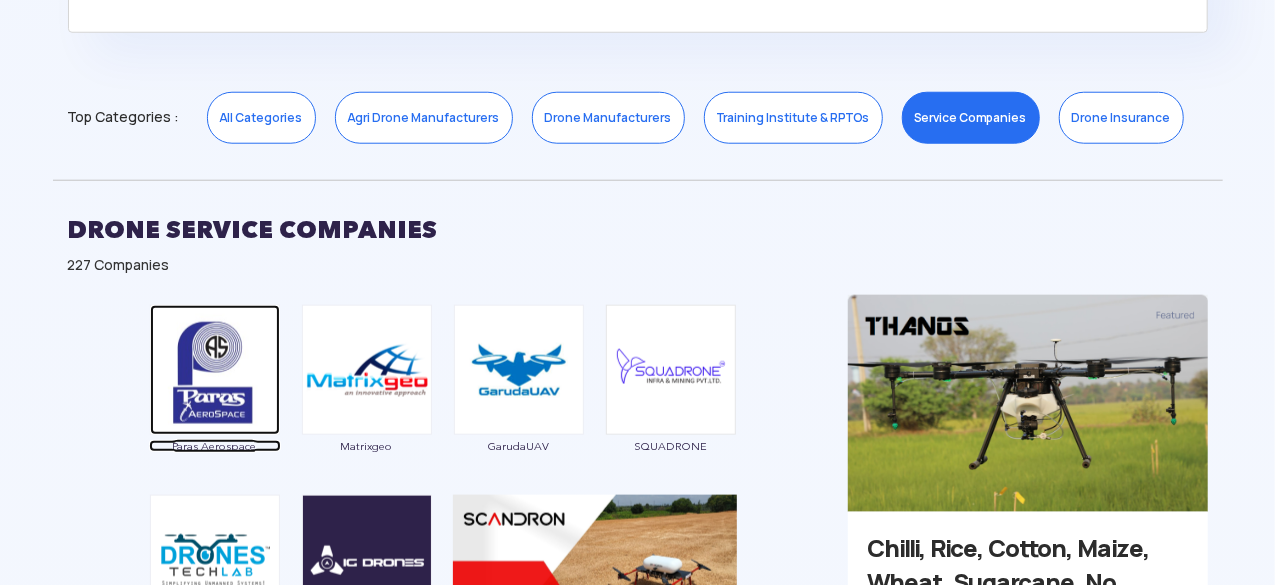 scroll, scrollTop: 1000, scrollLeft: 0, axis: vertical 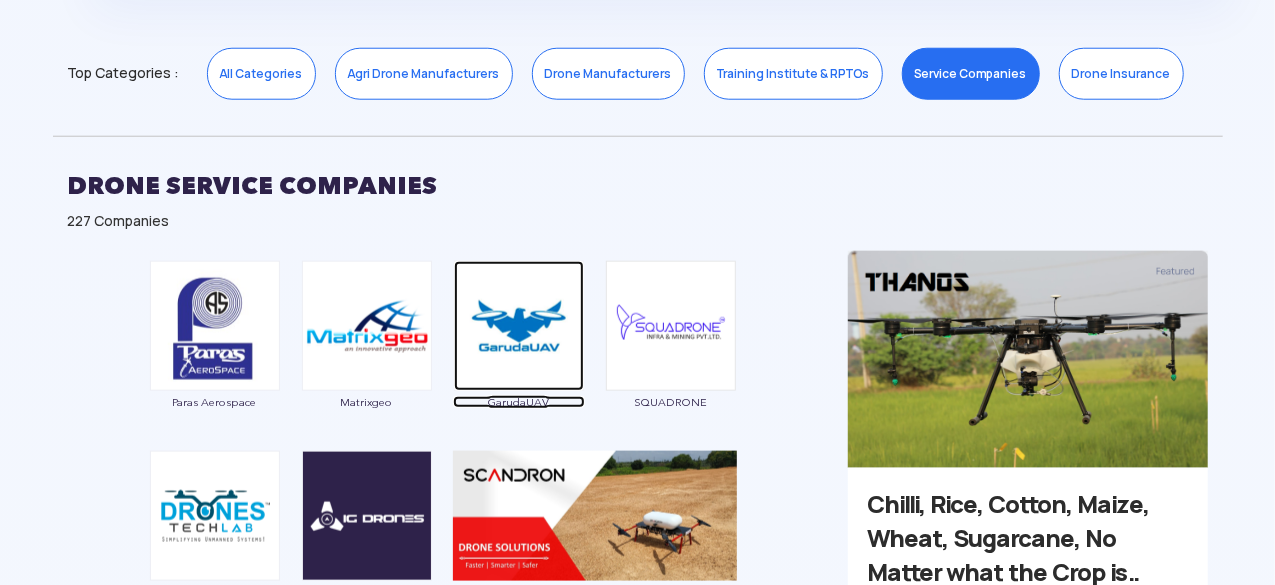 click at bounding box center [519, 326] 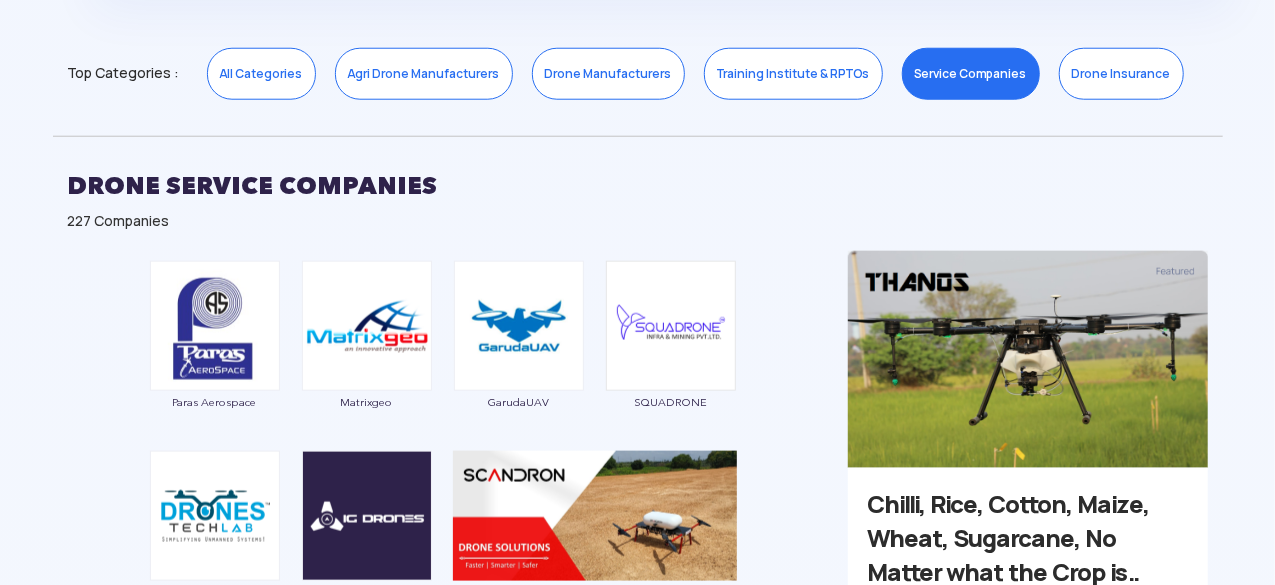 click on "Drone Manufacturers" at bounding box center (608, 74) 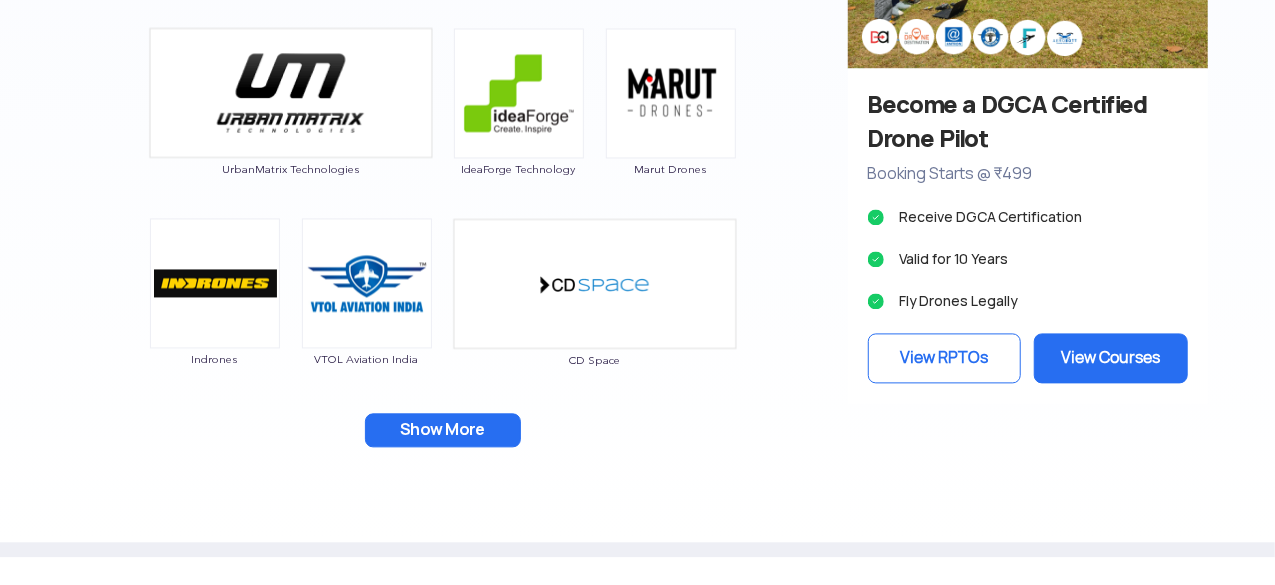 scroll, scrollTop: 2000, scrollLeft: 0, axis: vertical 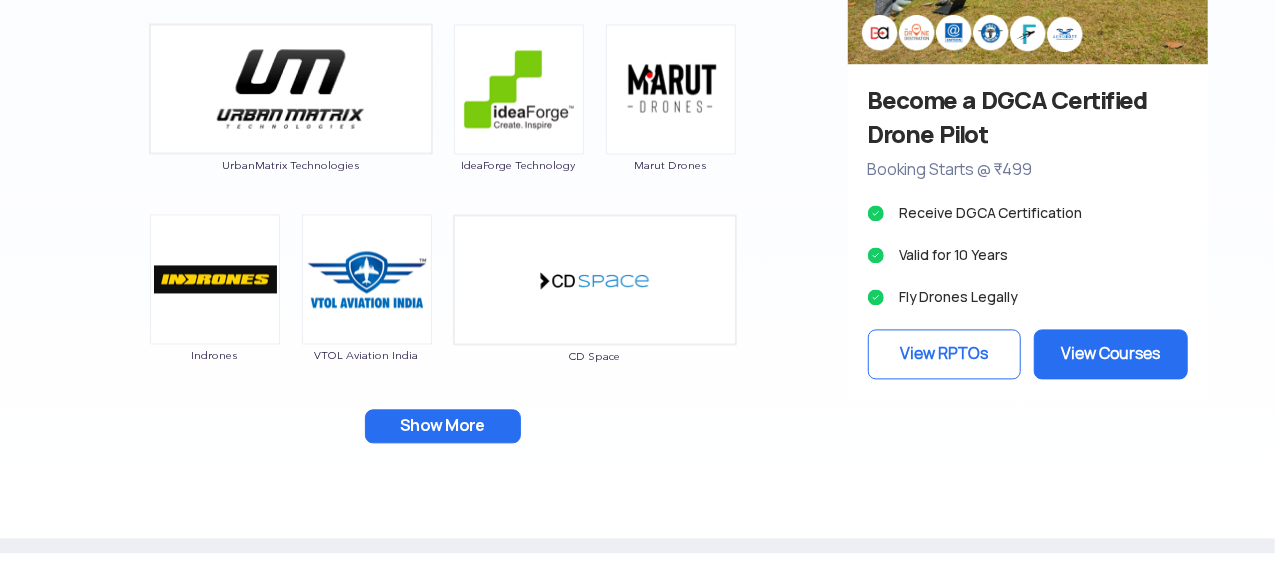click on "Show More" at bounding box center (443, 426) 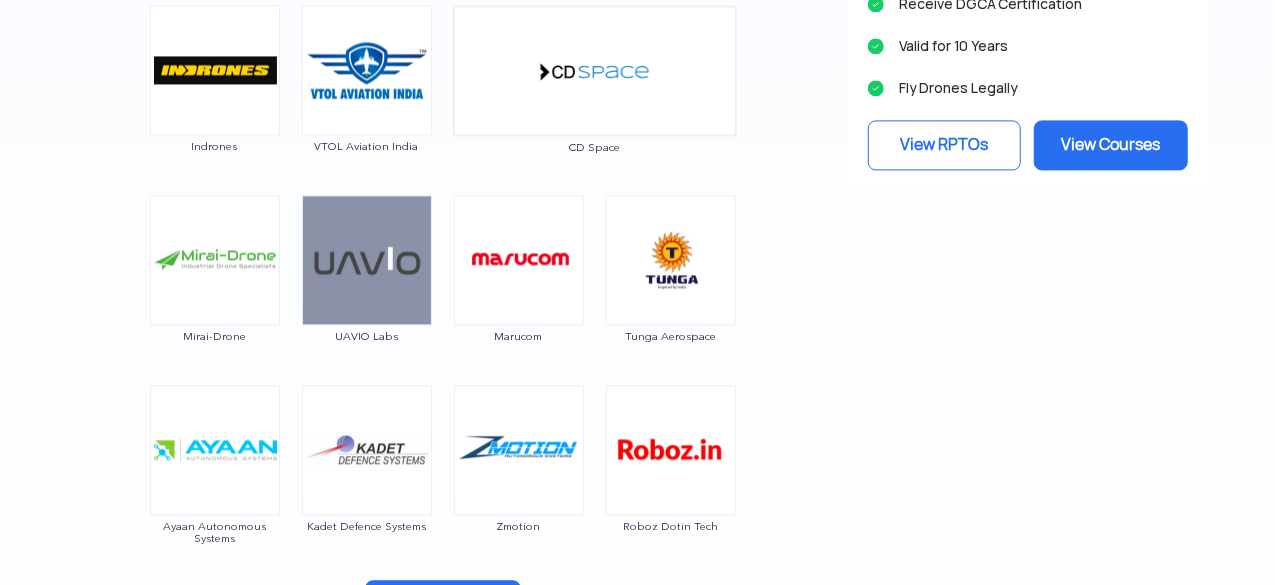 scroll, scrollTop: 2300, scrollLeft: 0, axis: vertical 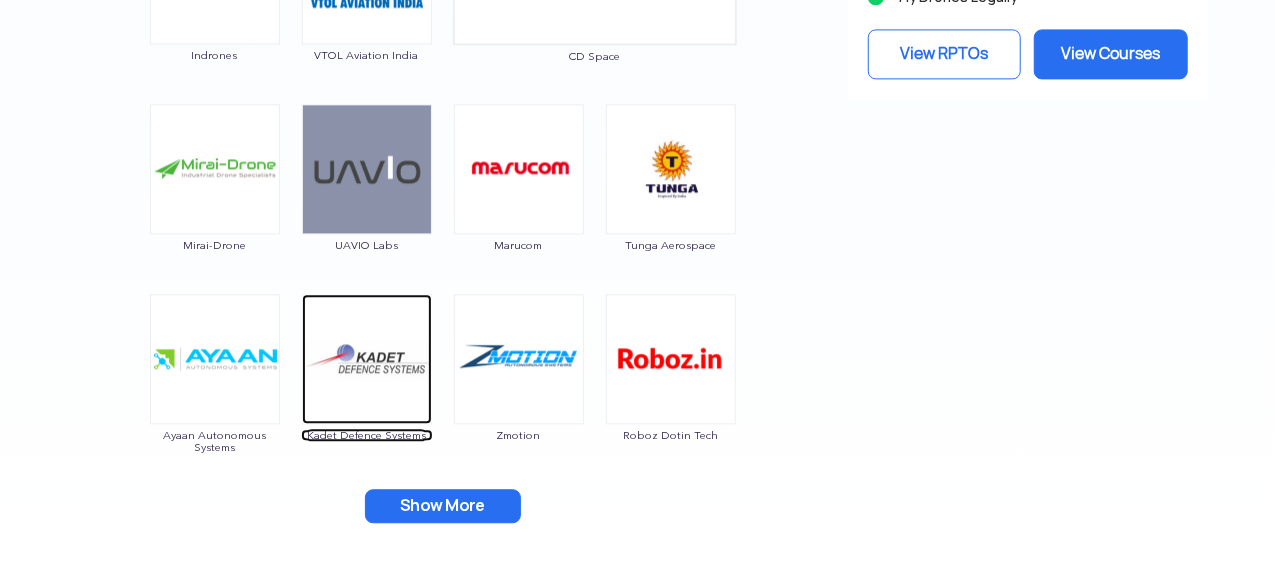 click at bounding box center [367, 359] 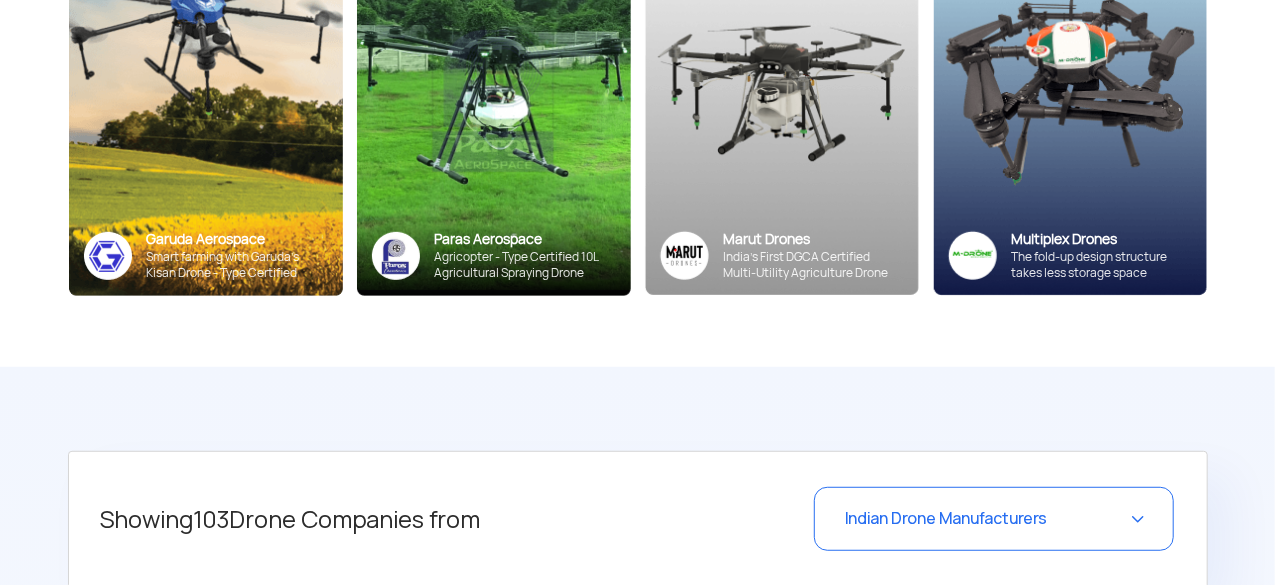 scroll, scrollTop: 500, scrollLeft: 0, axis: vertical 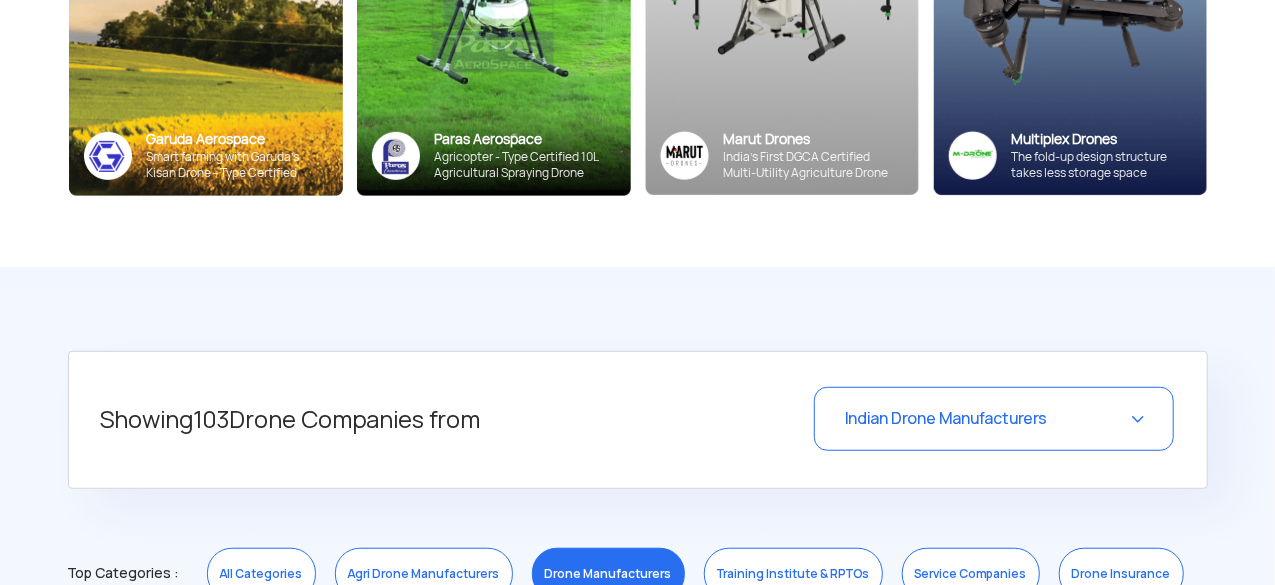 click on "Indian Drone Manufacturers" at bounding box center [946, 418] 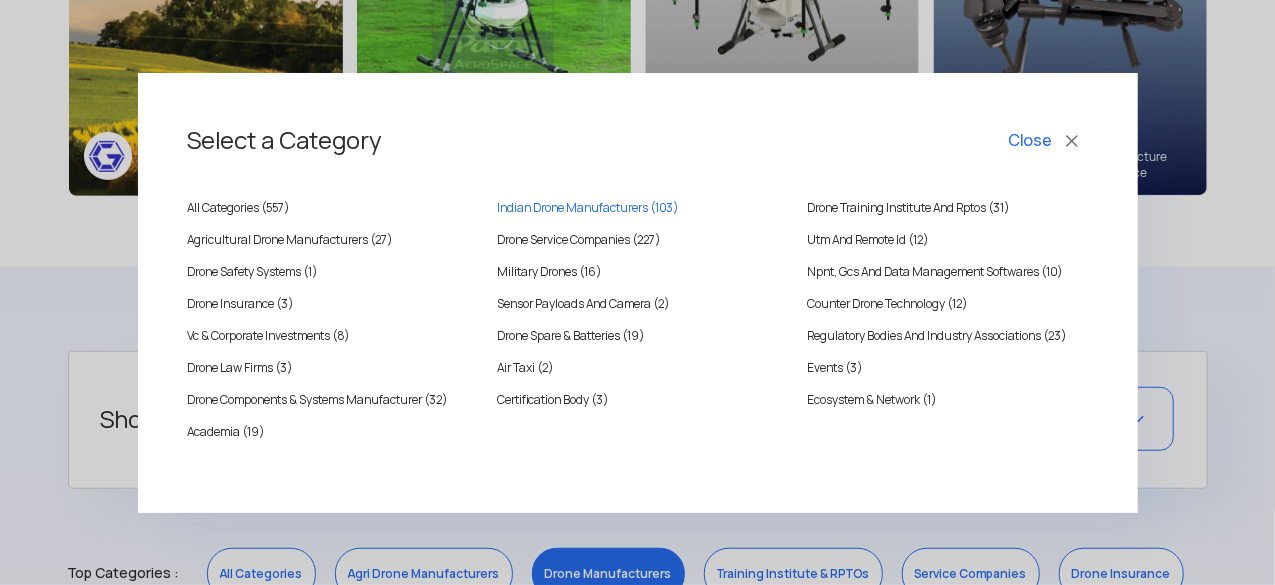 click on "Close" at bounding box center [1046, 141] 